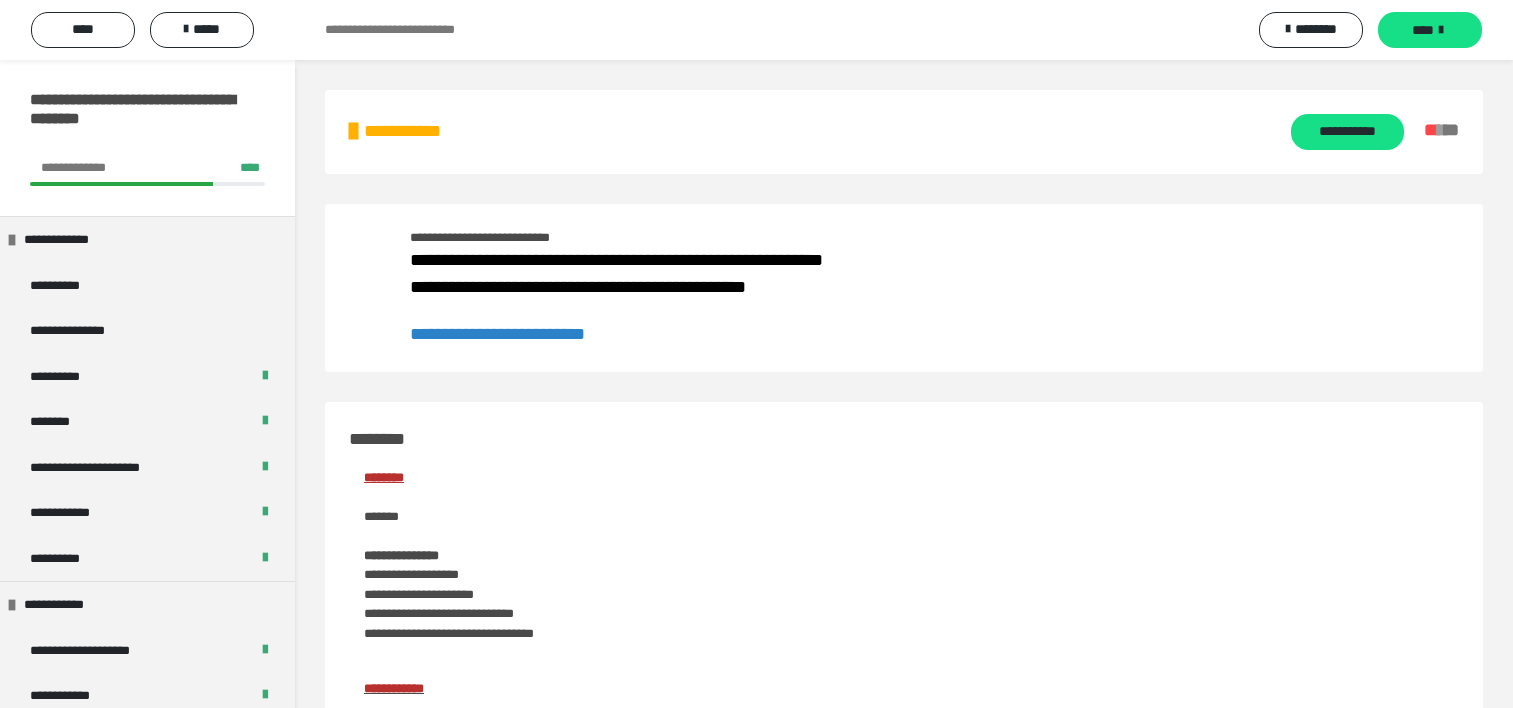 scroll, scrollTop: 277, scrollLeft: 0, axis: vertical 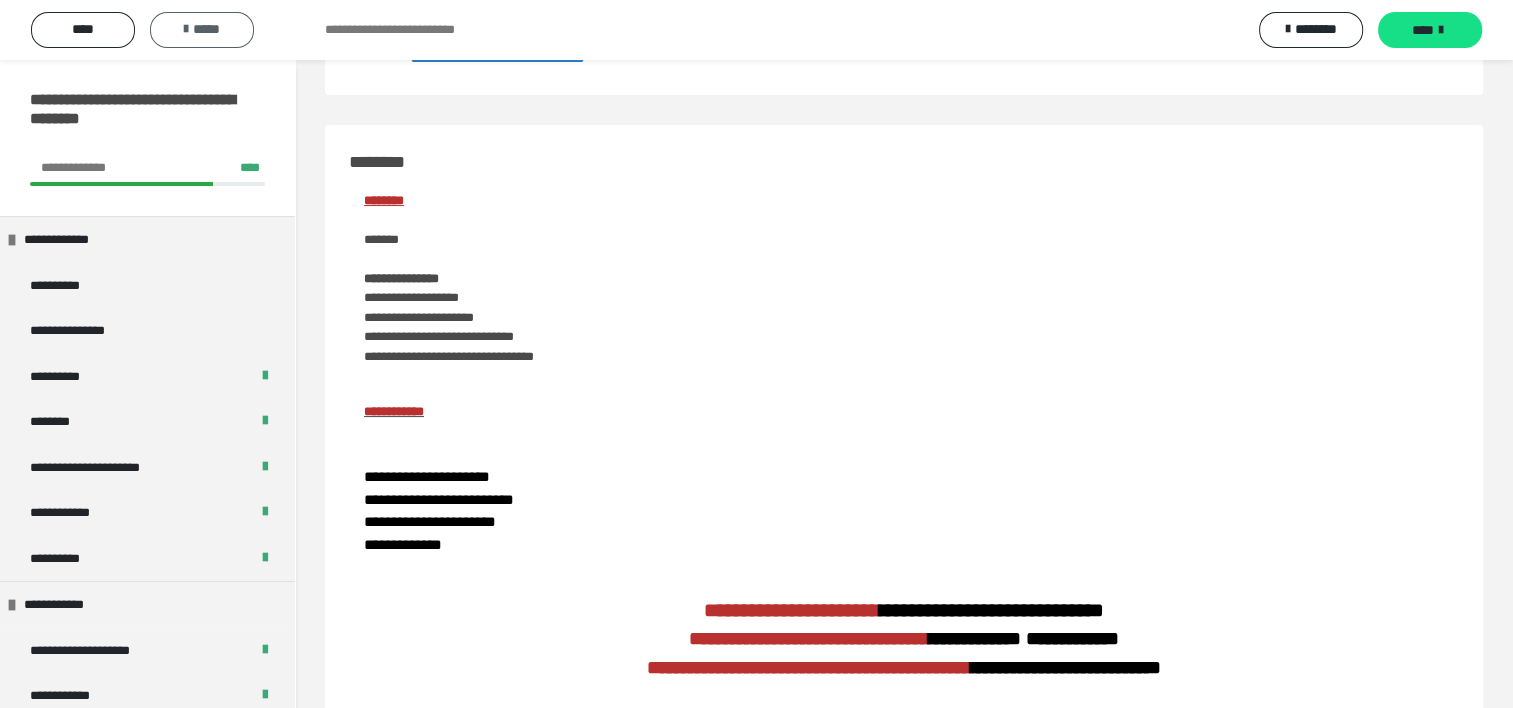 click on "*****" at bounding box center [202, 29] 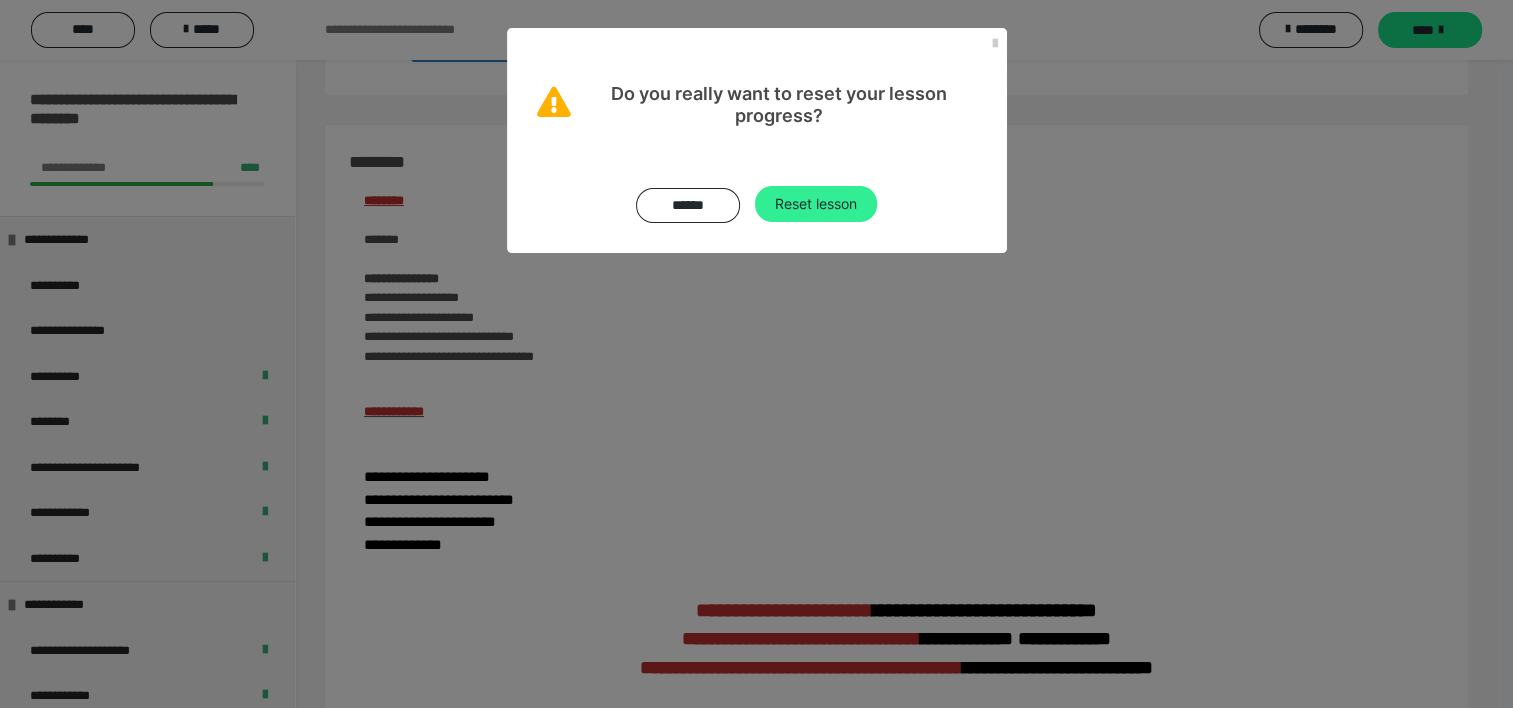 click on "Reset lesson" at bounding box center [816, 204] 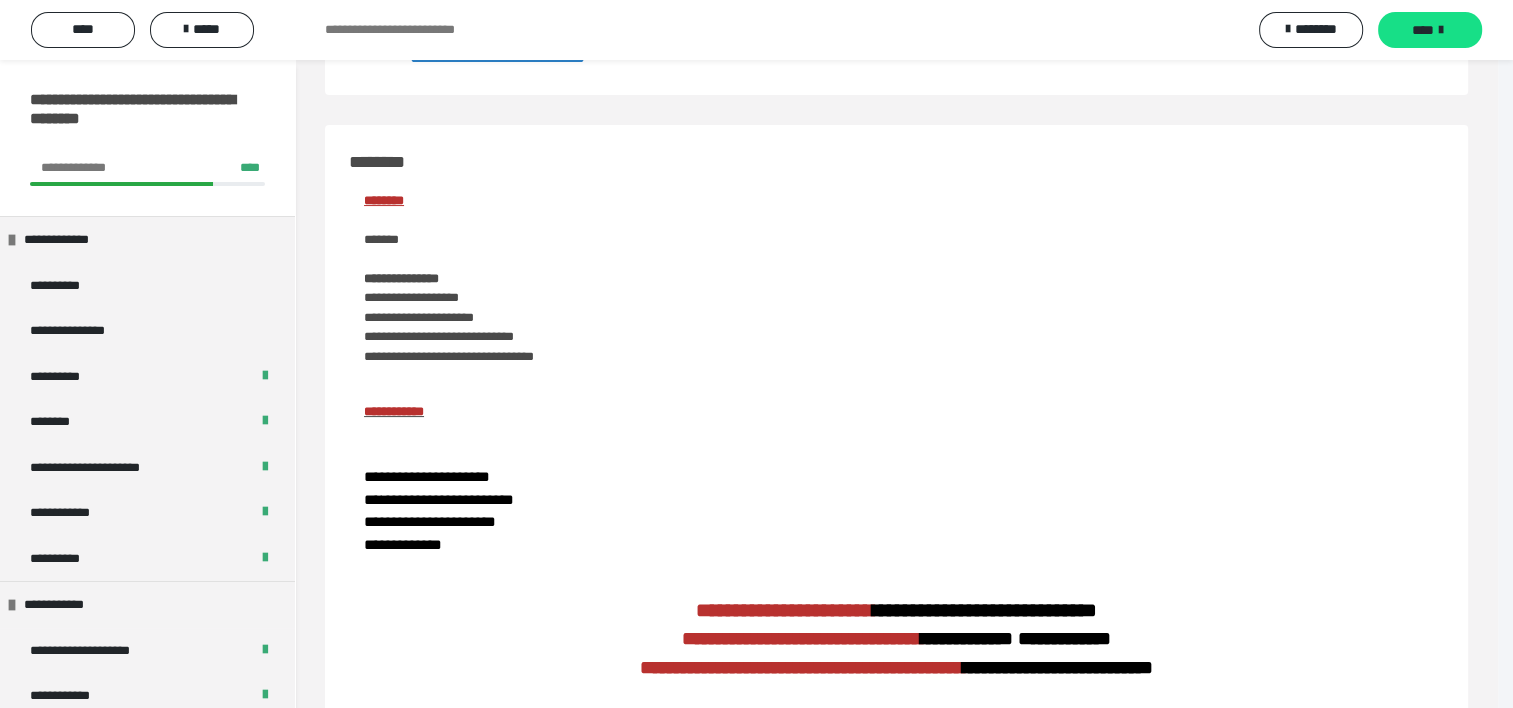 scroll, scrollTop: 0, scrollLeft: 0, axis: both 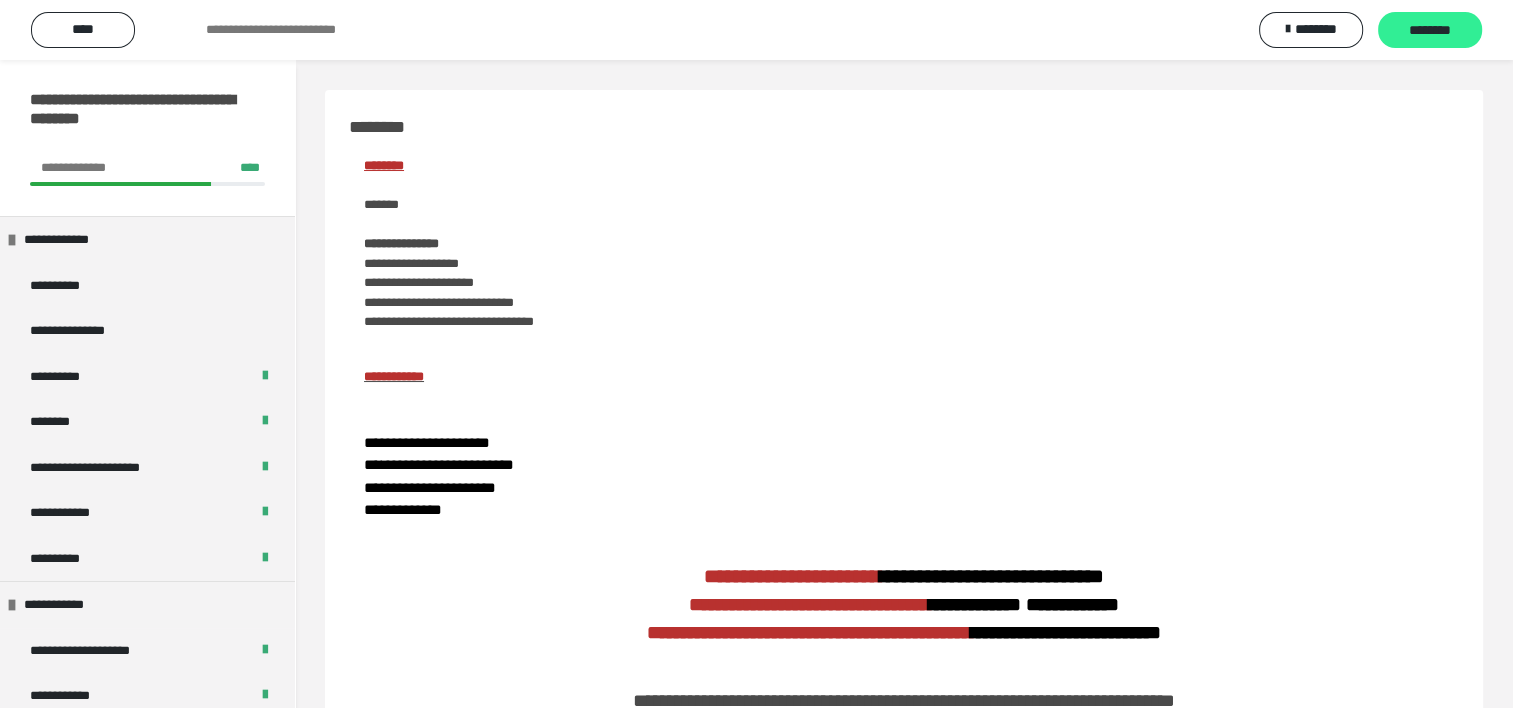 click on "********" at bounding box center (1430, 31) 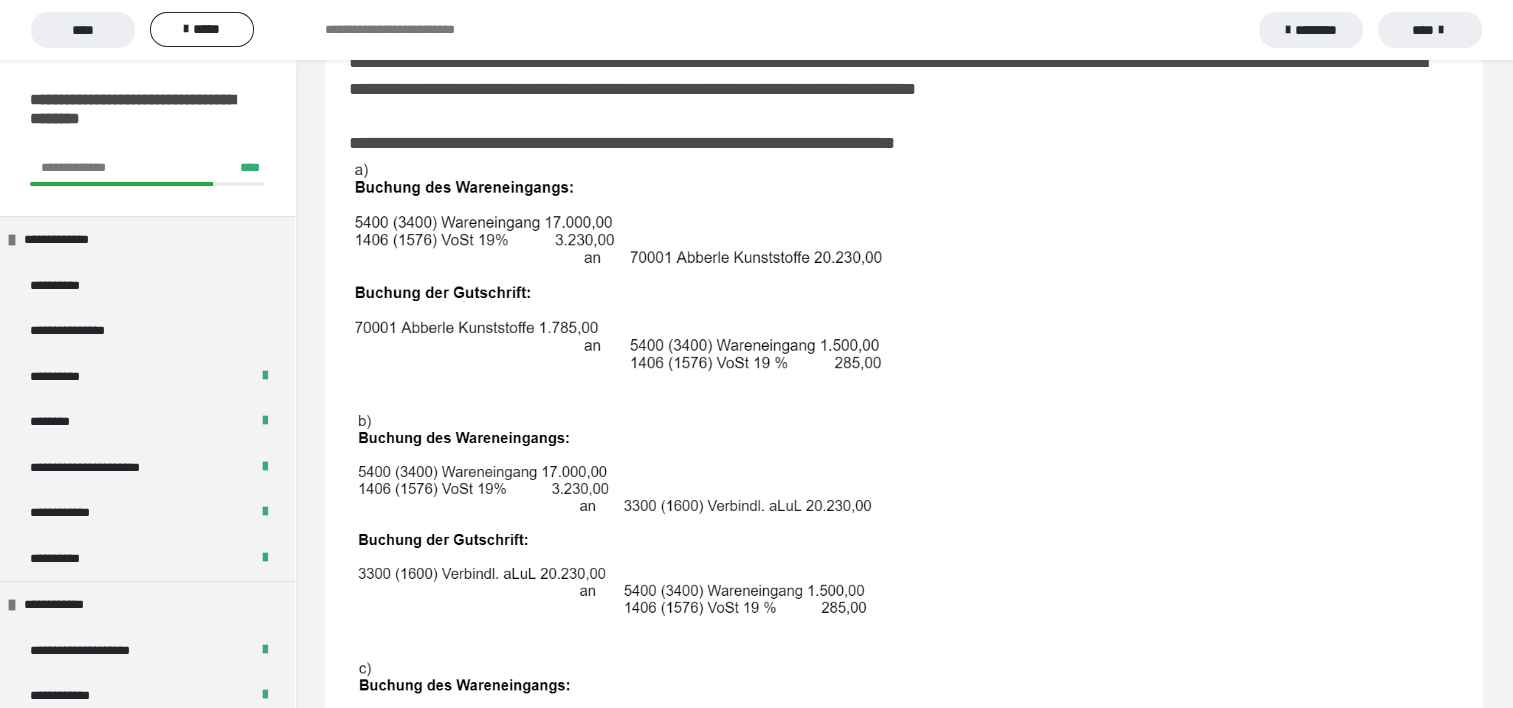 scroll, scrollTop: 351, scrollLeft: 0, axis: vertical 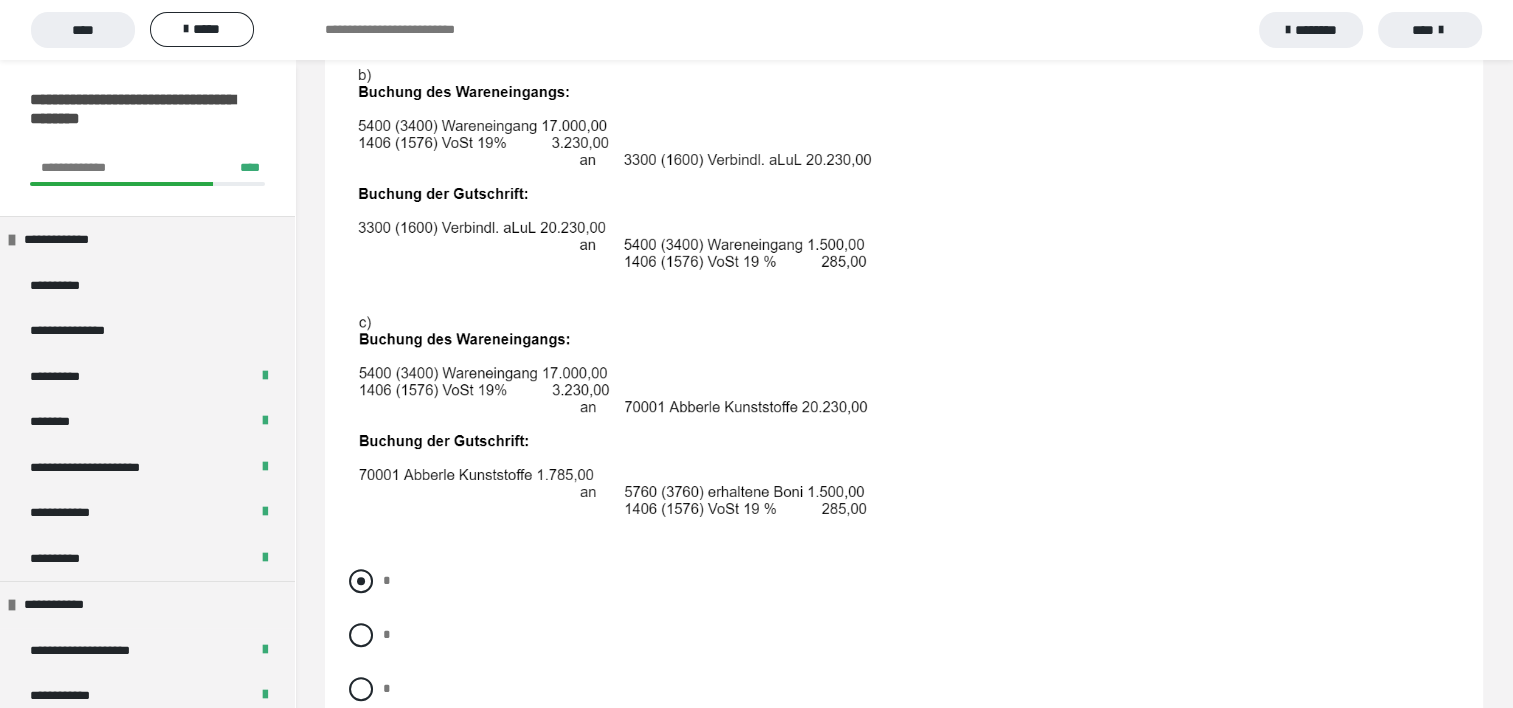 click at bounding box center [361, 581] 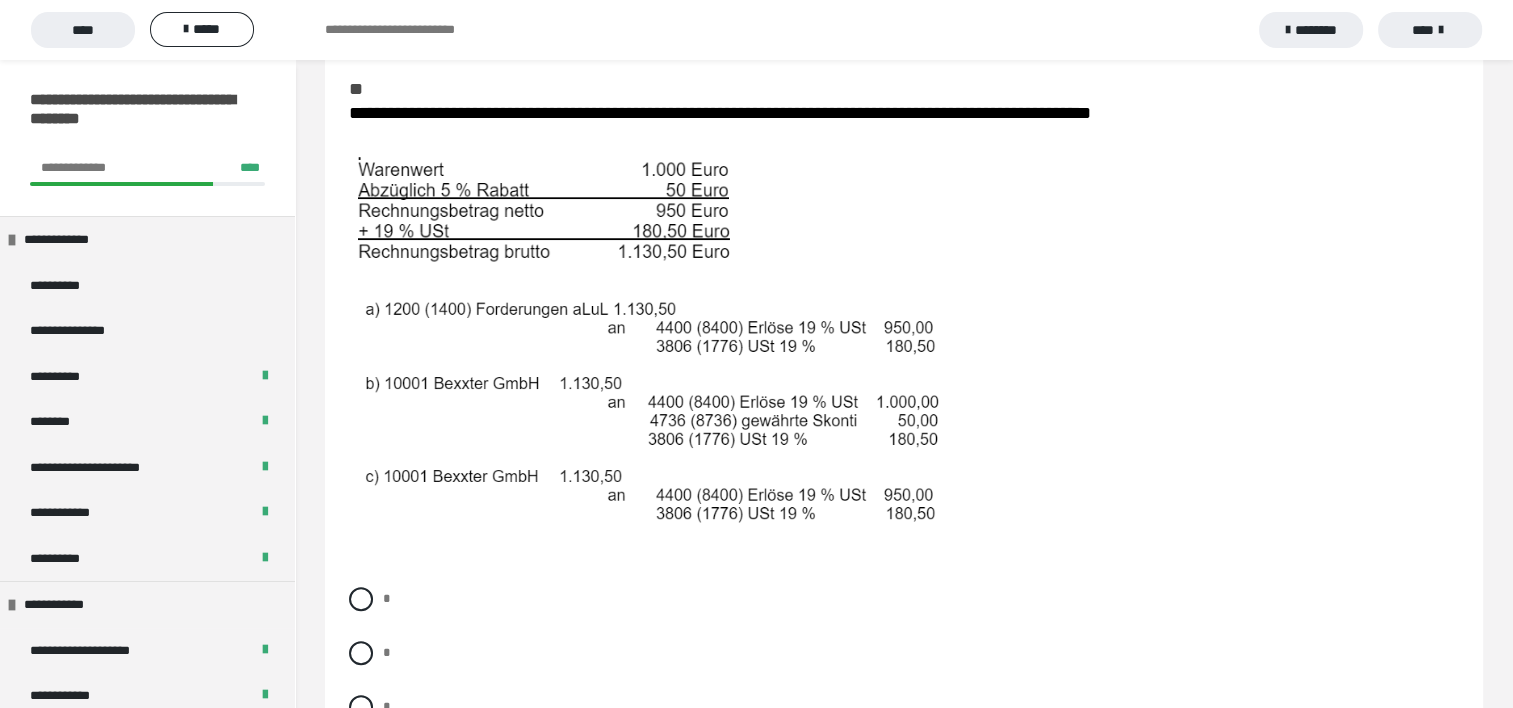 scroll, scrollTop: 1420, scrollLeft: 0, axis: vertical 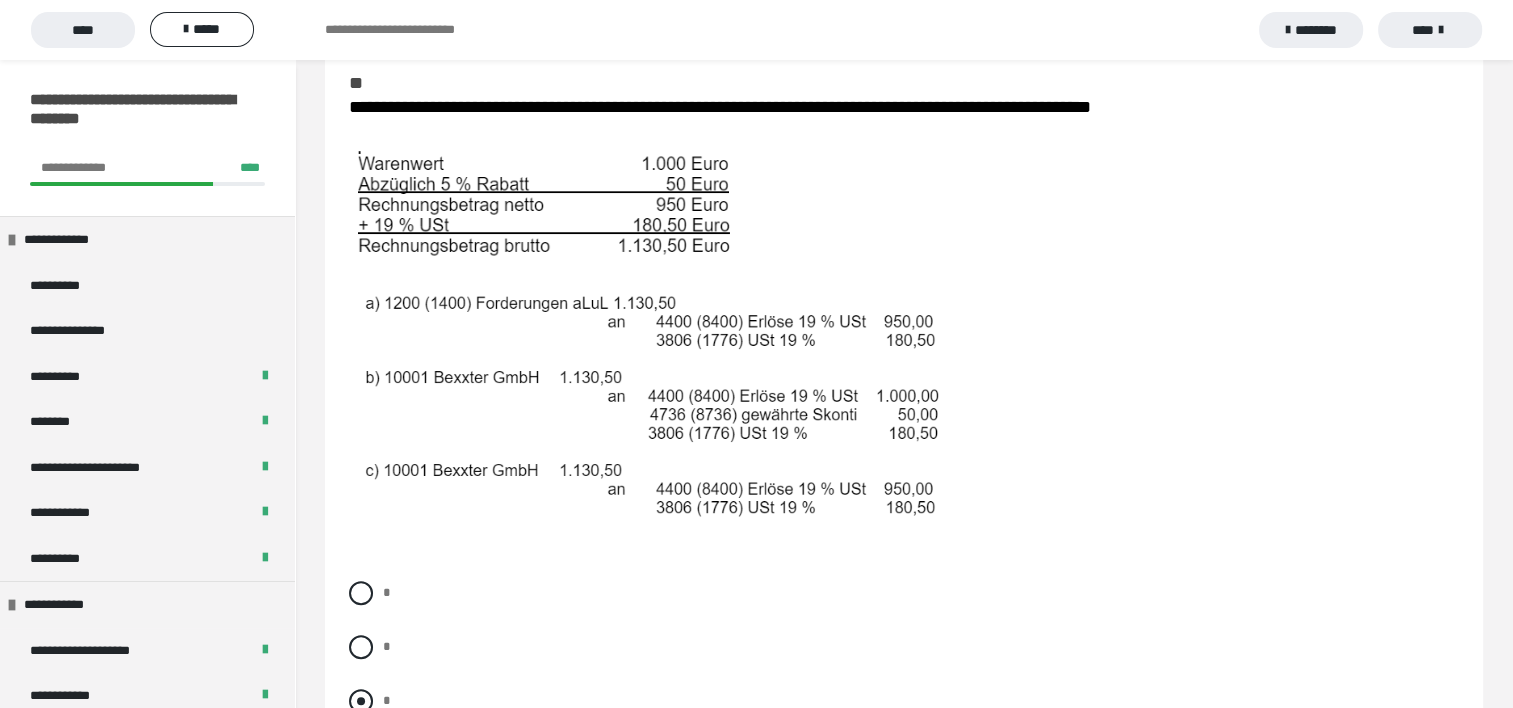 click at bounding box center (361, 701) 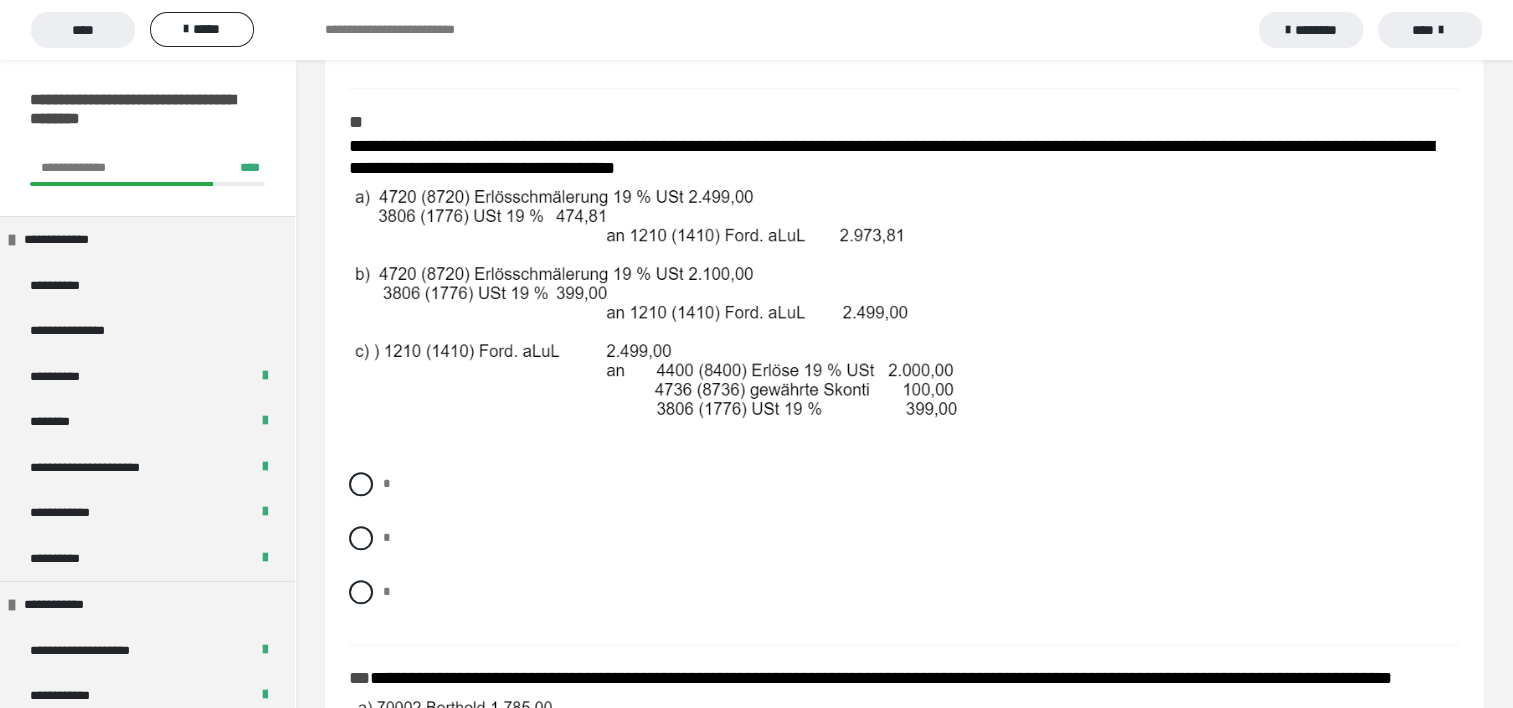 scroll, scrollTop: 2096, scrollLeft: 0, axis: vertical 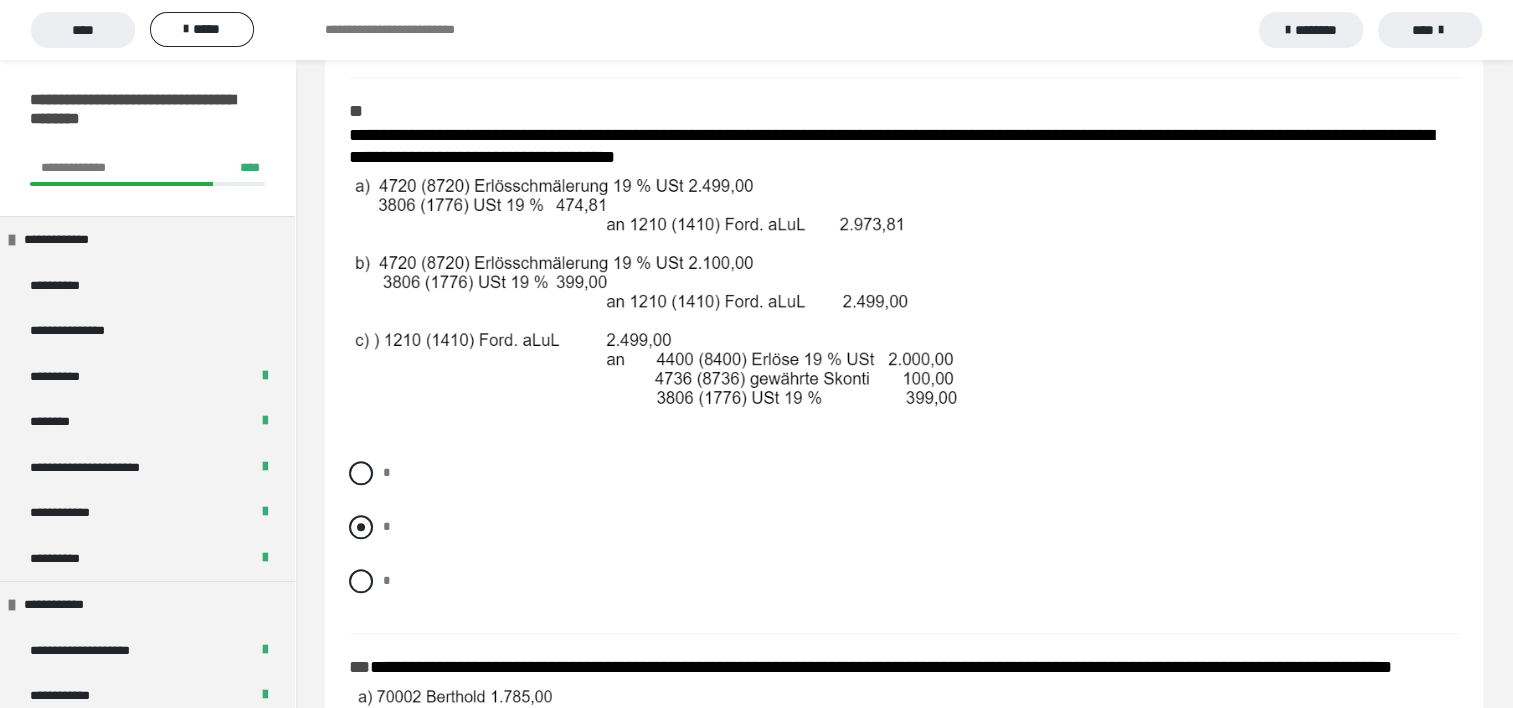 click at bounding box center [361, 527] 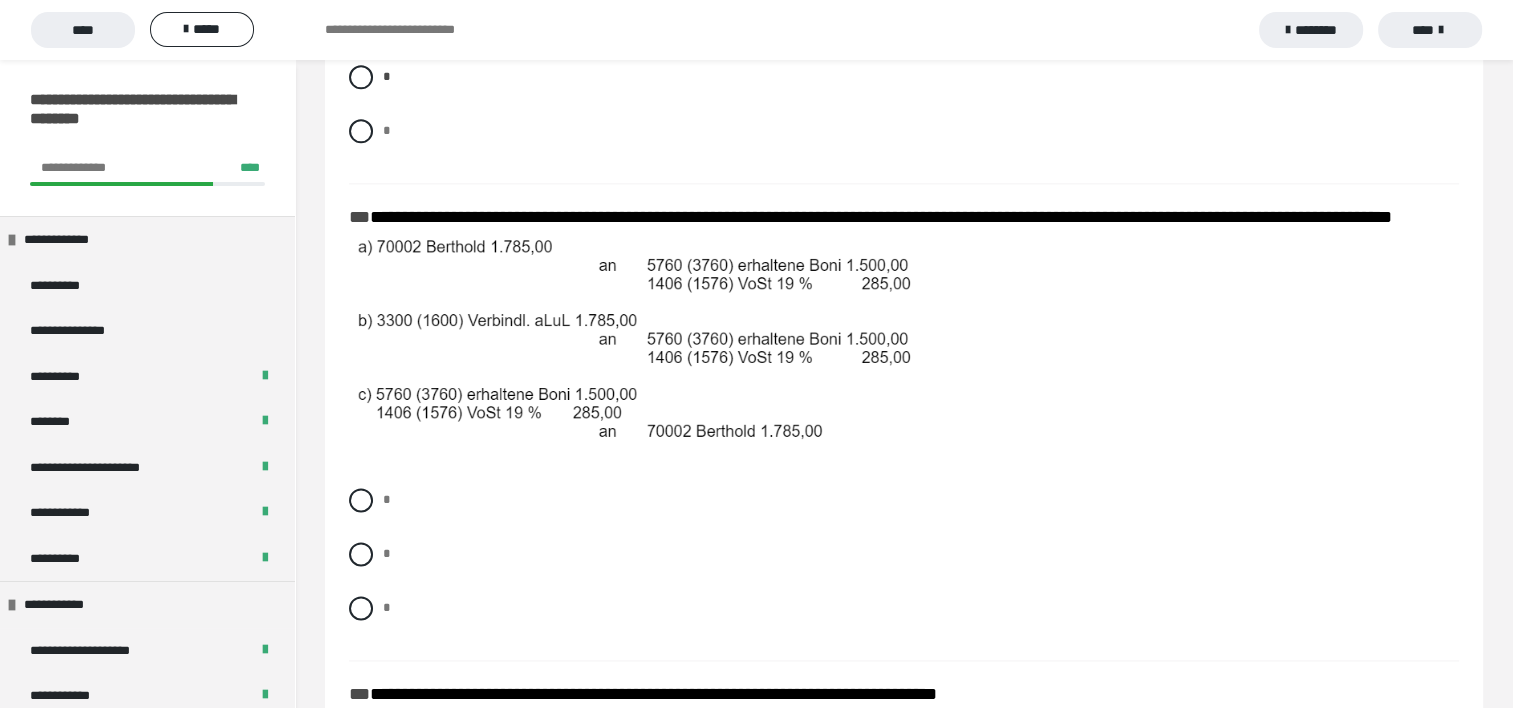 scroll, scrollTop: 2572, scrollLeft: 0, axis: vertical 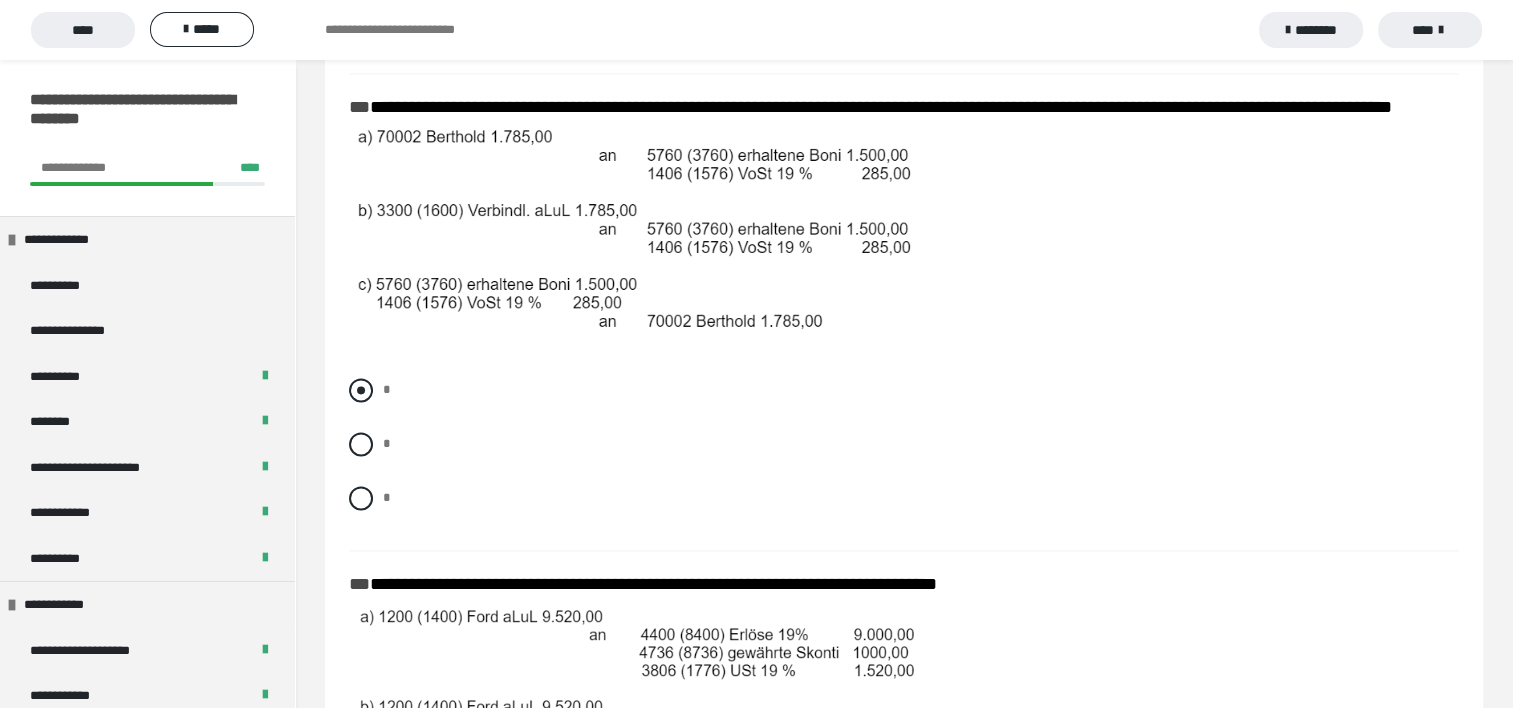 click at bounding box center (361, 390) 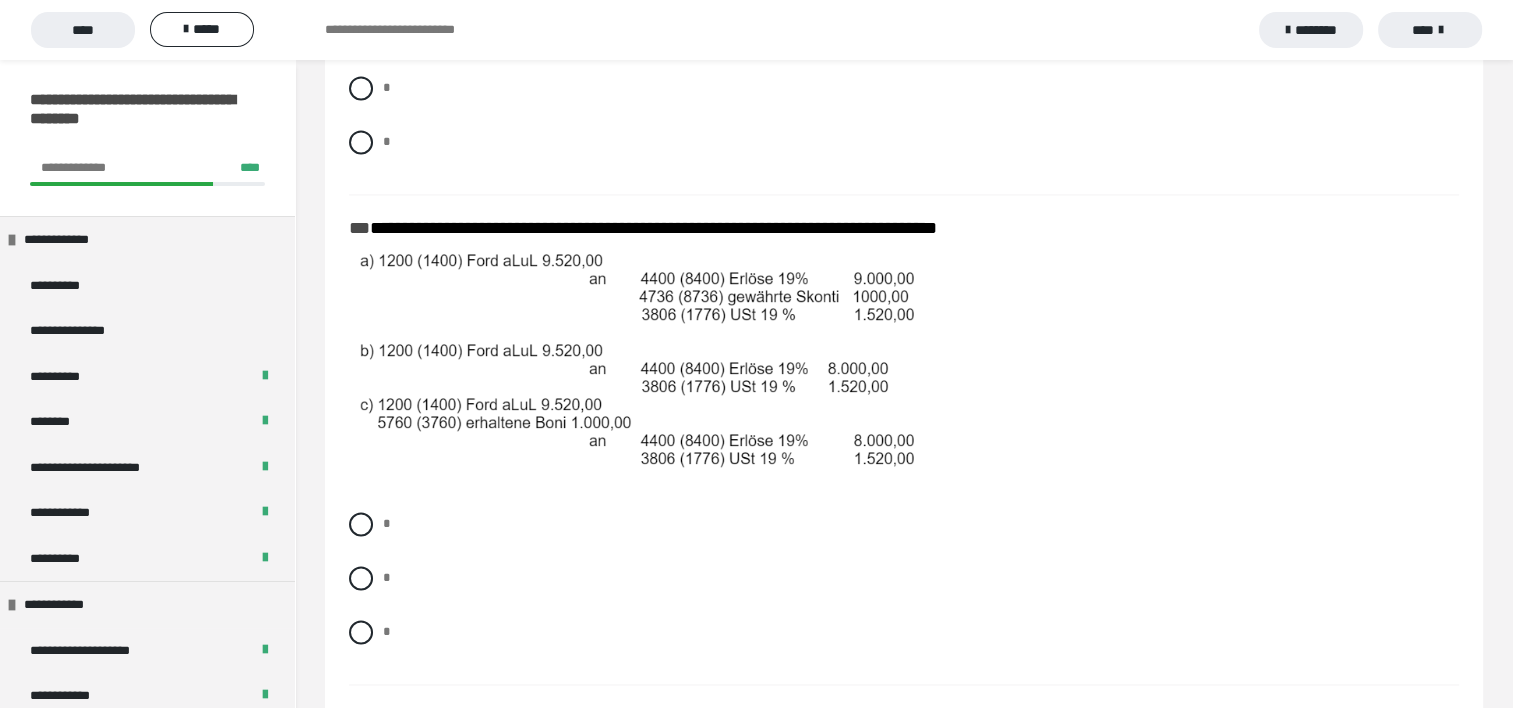 scroll, scrollTop: 3038, scrollLeft: 0, axis: vertical 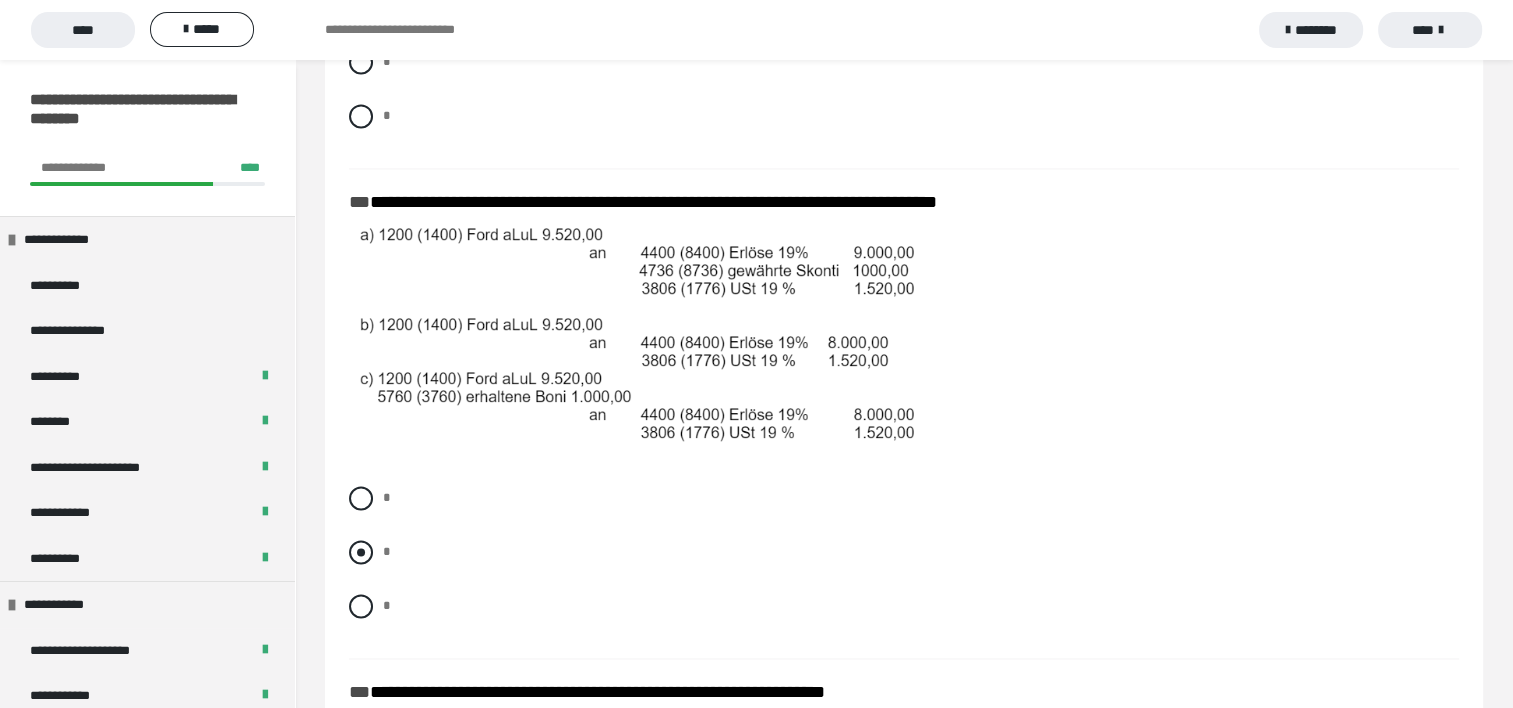 click at bounding box center (361, 552) 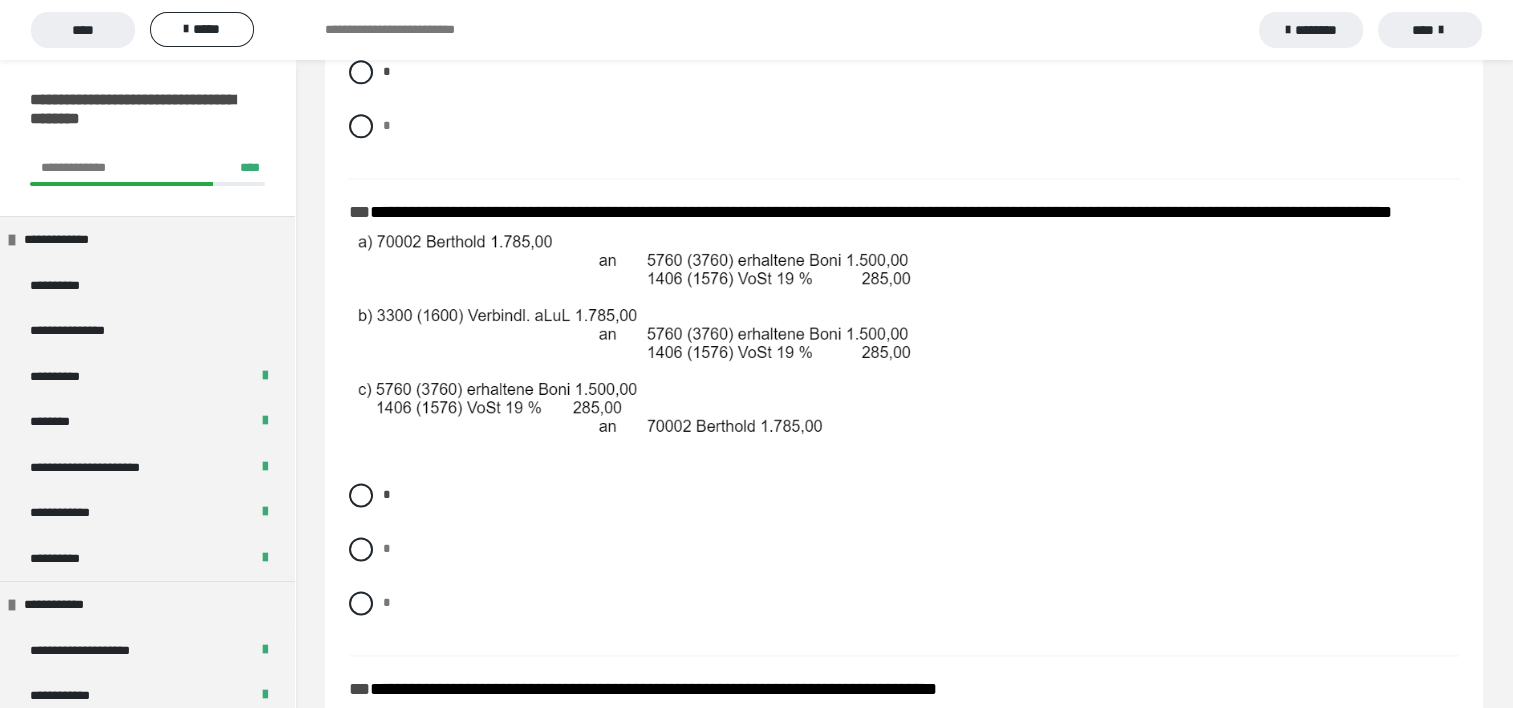 scroll, scrollTop: 2431, scrollLeft: 0, axis: vertical 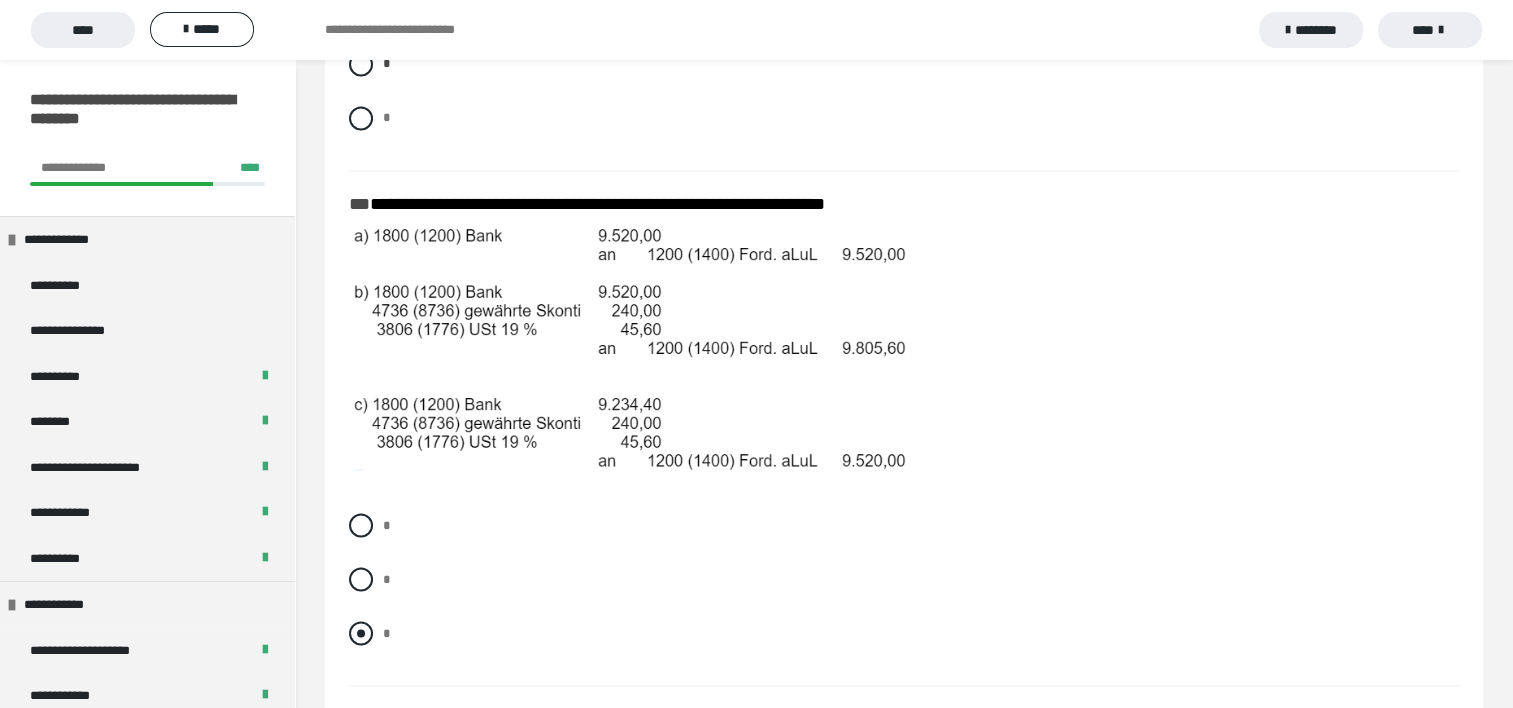 click at bounding box center (361, 633) 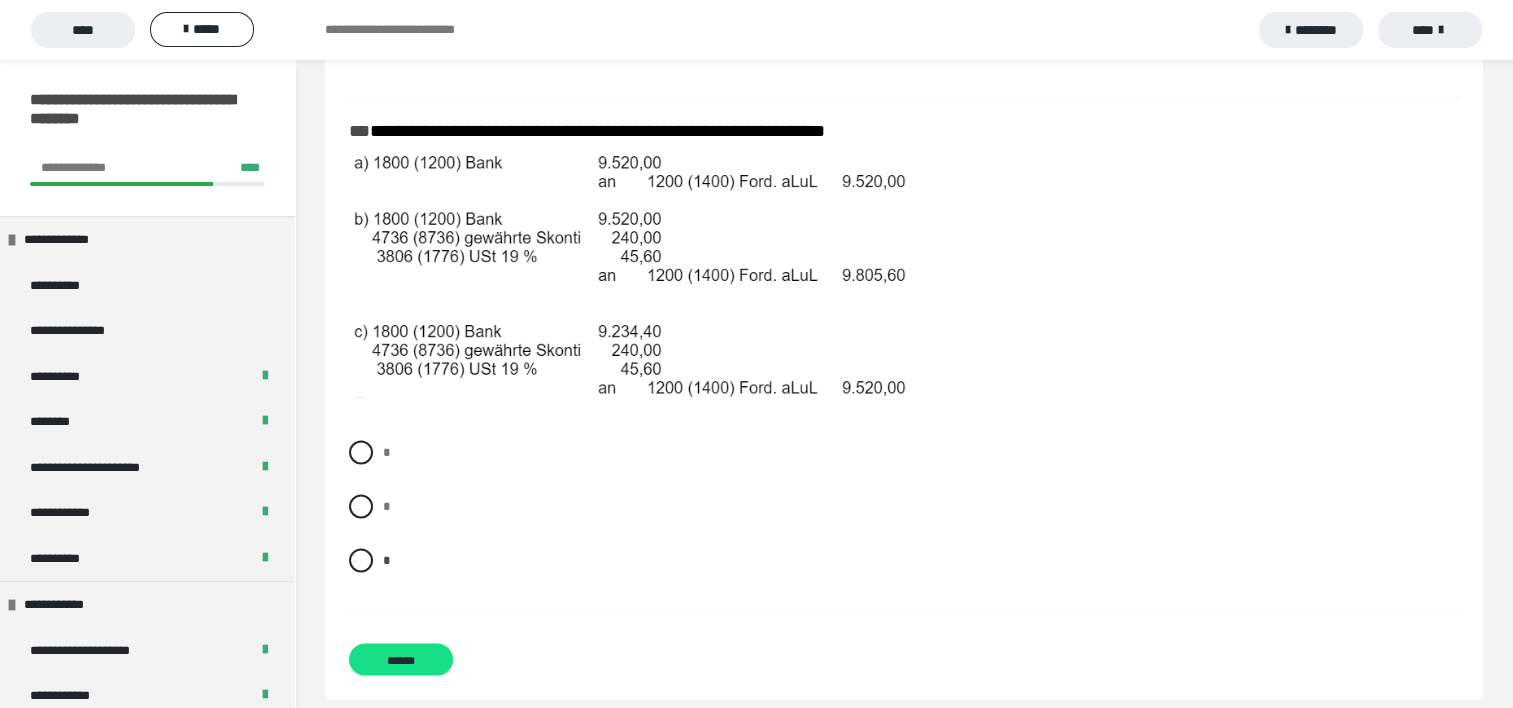 scroll, scrollTop: 3625, scrollLeft: 0, axis: vertical 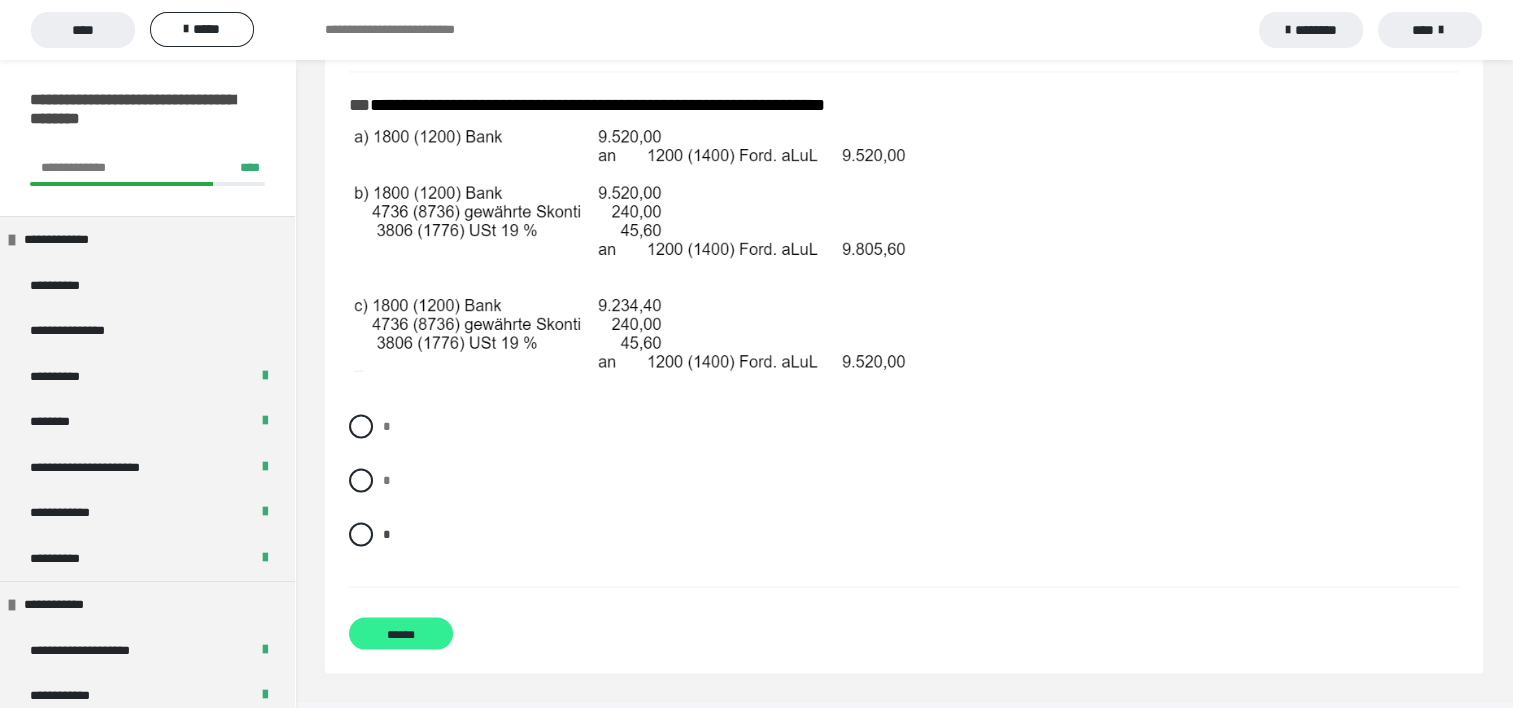 click on "******" at bounding box center [401, 633] 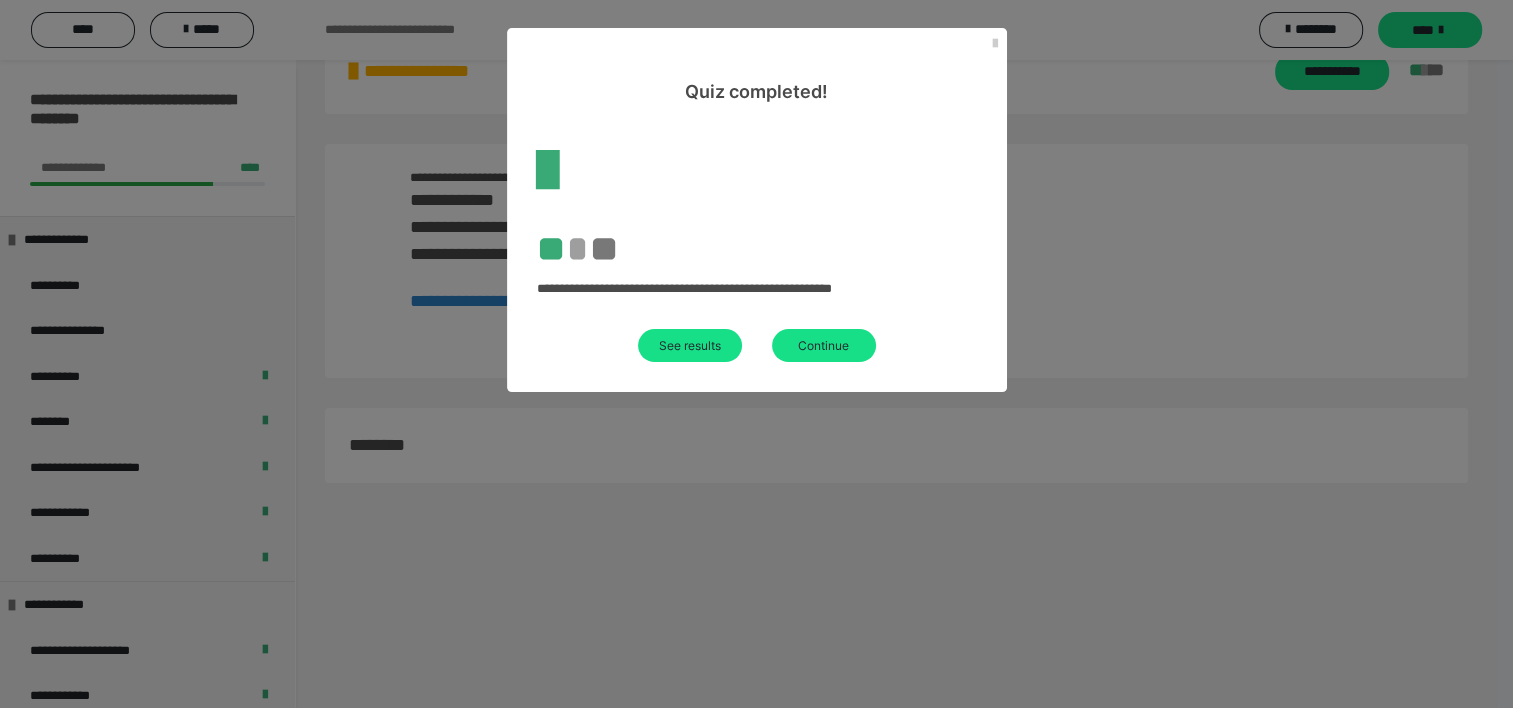 scroll, scrollTop: 1991, scrollLeft: 0, axis: vertical 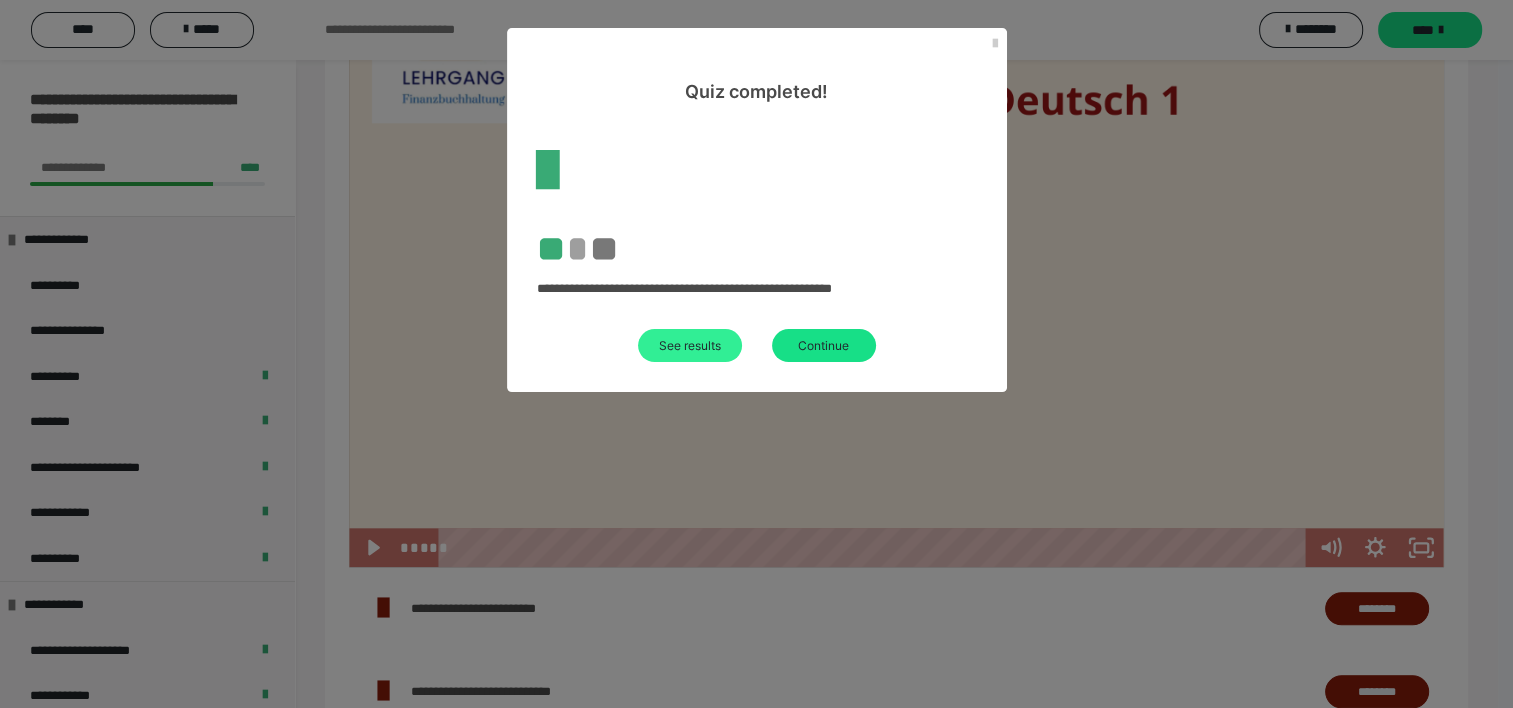 click on "See results" at bounding box center (690, 345) 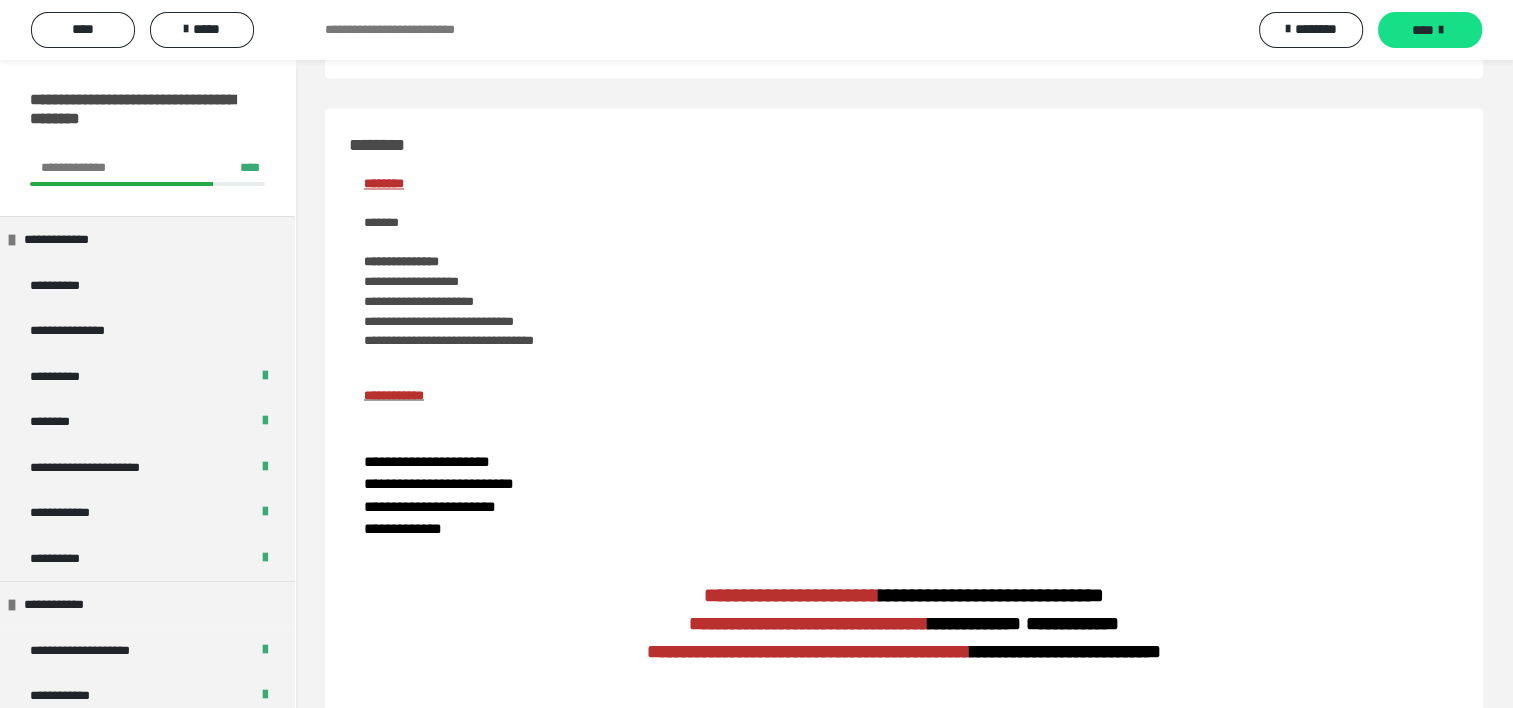 scroll, scrollTop: 3488, scrollLeft: 0, axis: vertical 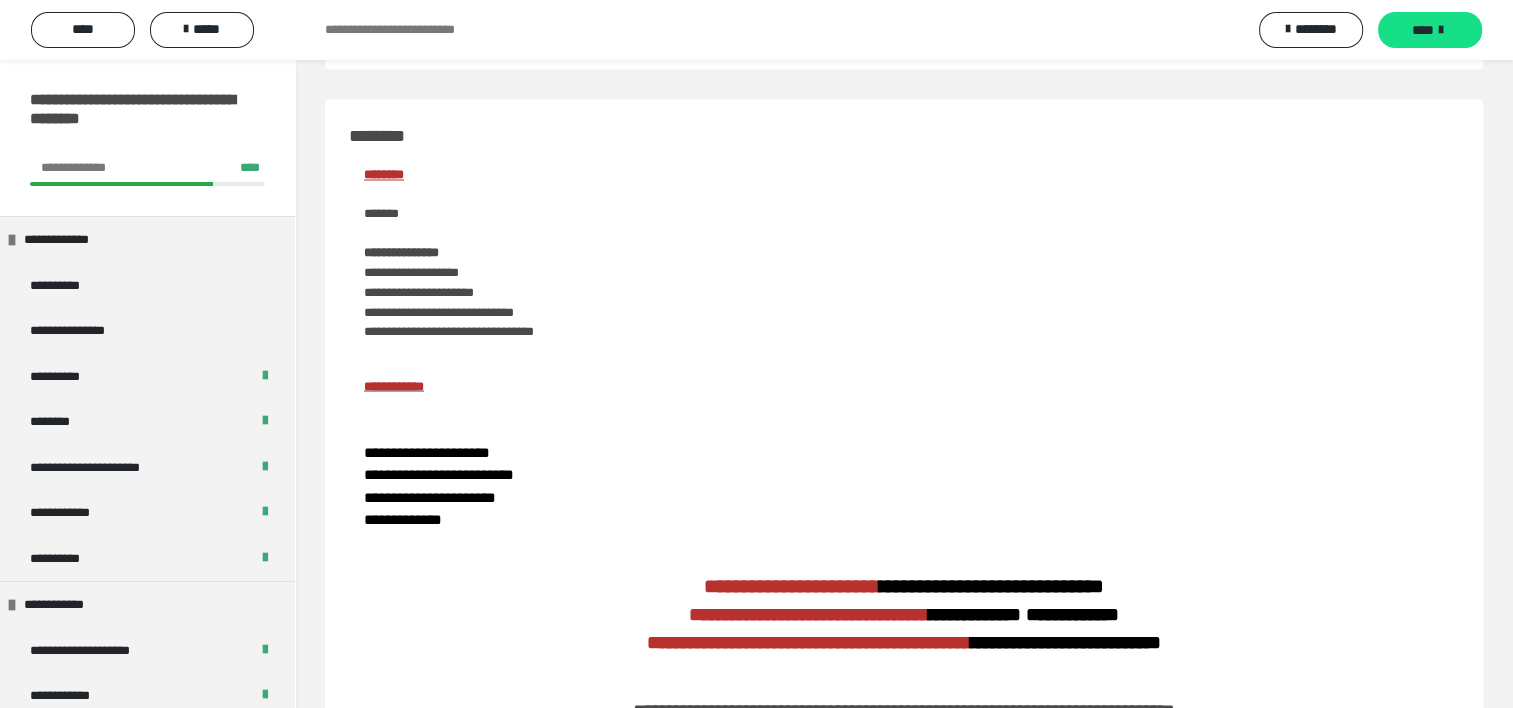 click on "********" at bounding box center [401, 28] 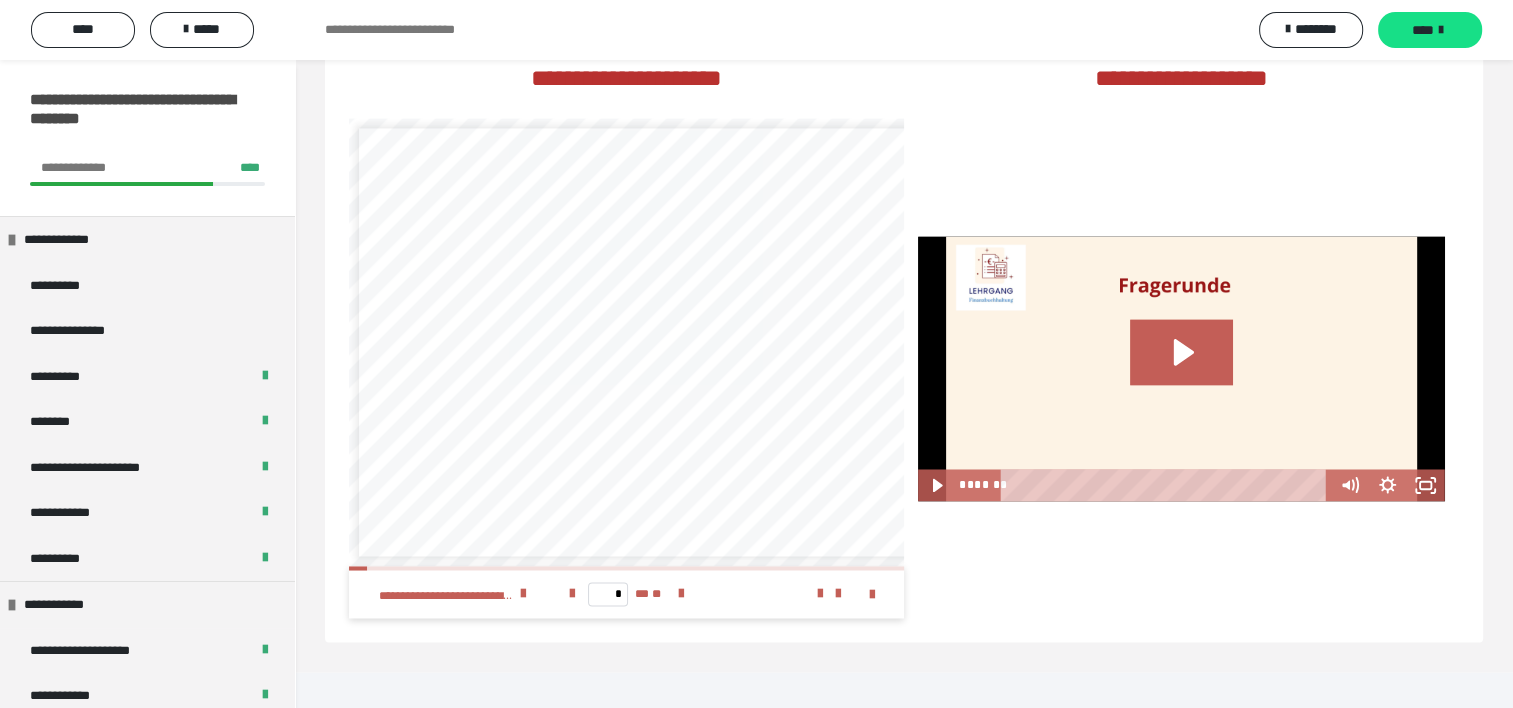 scroll, scrollTop: 332, scrollLeft: 0, axis: vertical 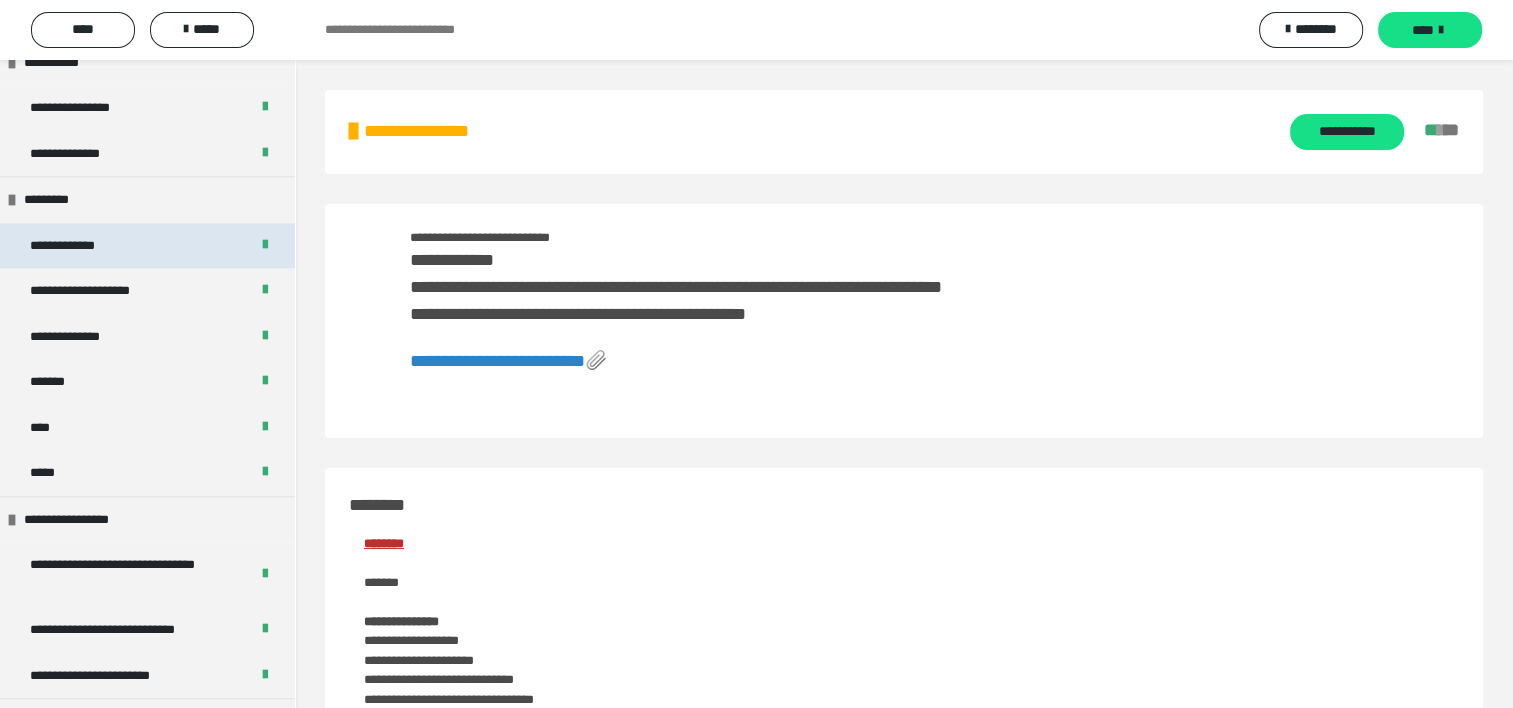click on "**********" at bounding box center (147, 246) 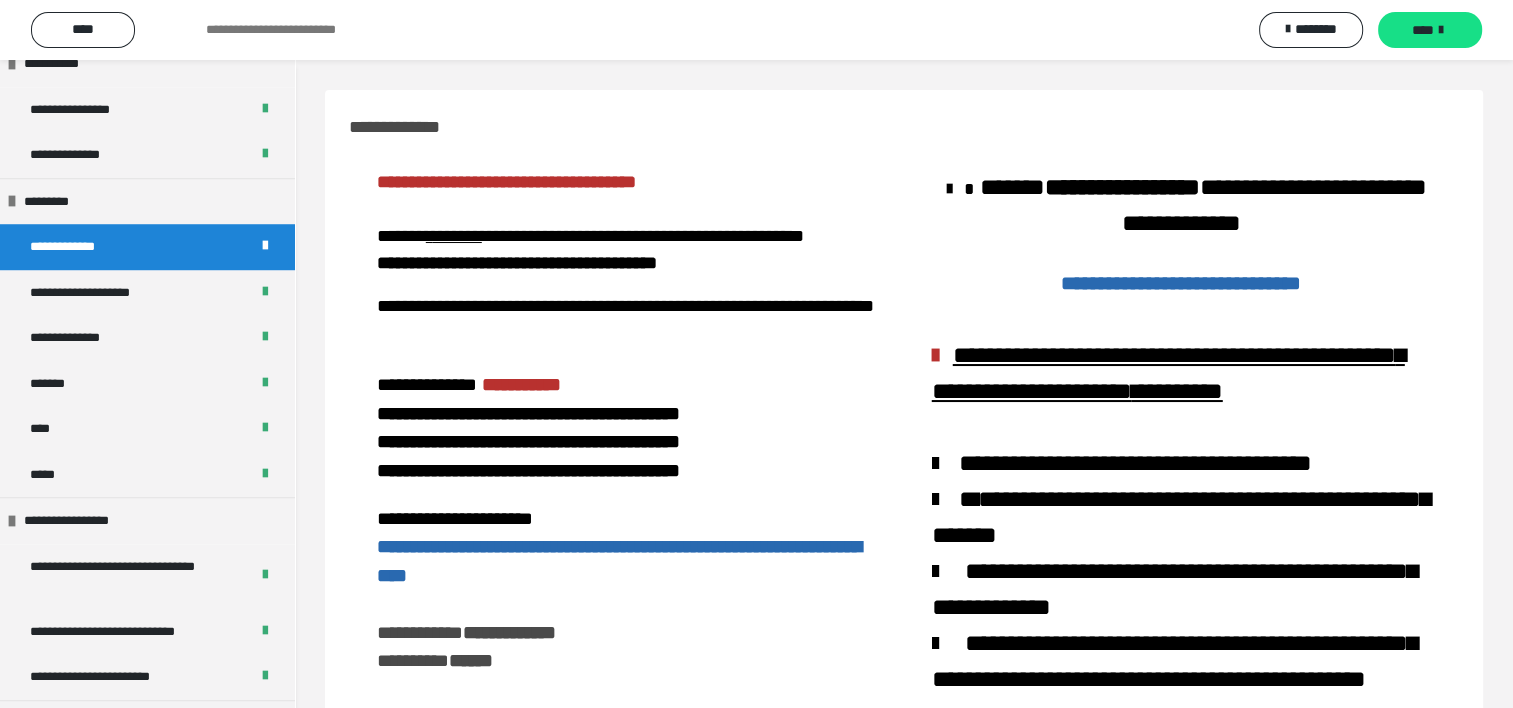 scroll, scrollTop: 925, scrollLeft: 0, axis: vertical 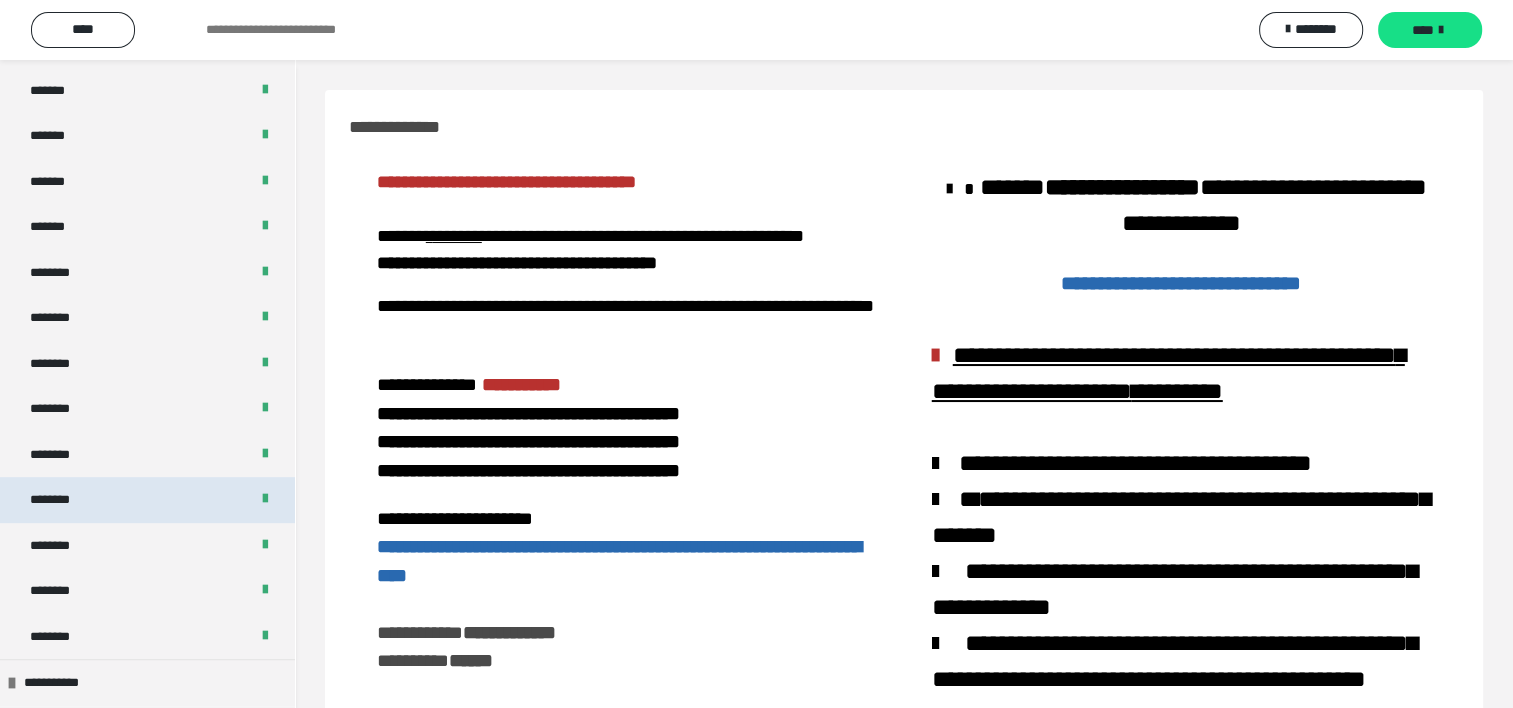 click on "********" at bounding box center (147, 500) 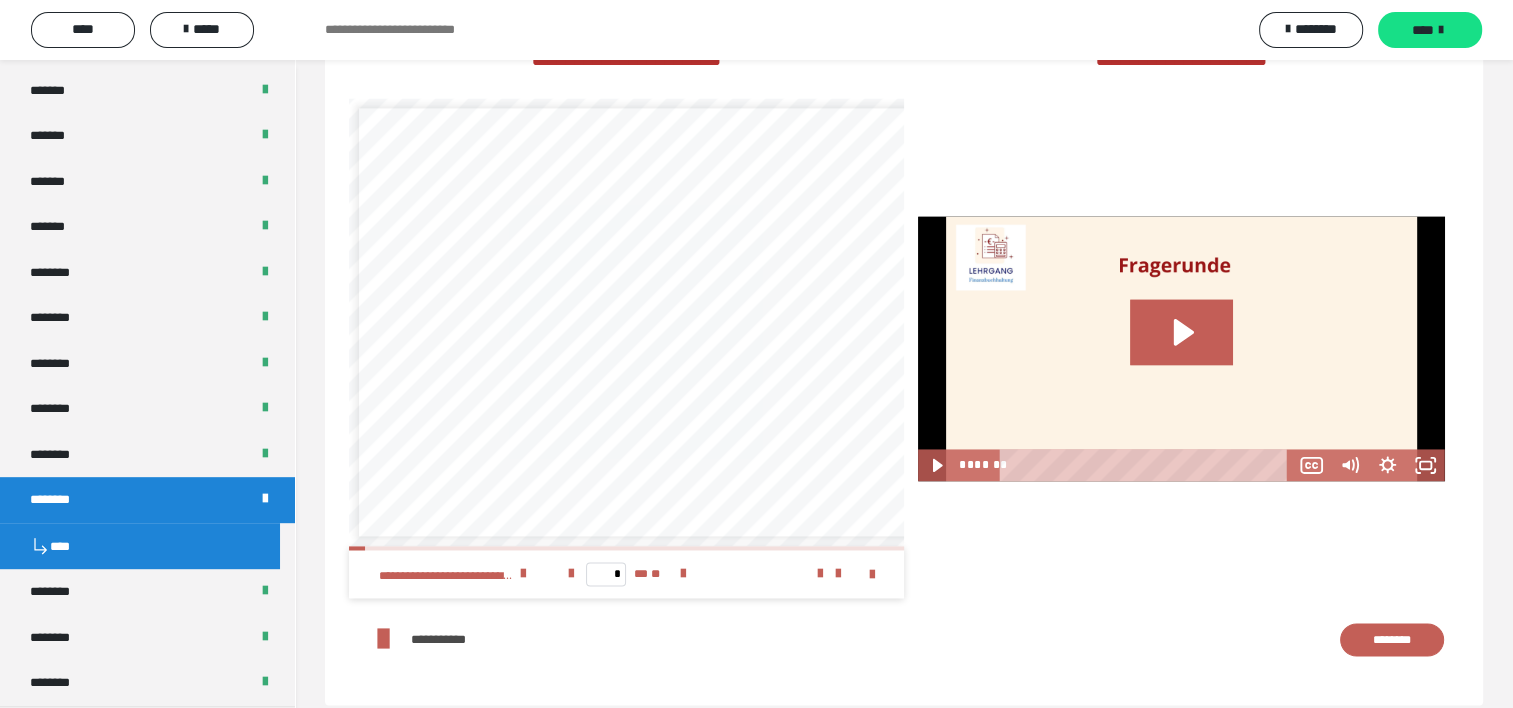 scroll, scrollTop: 2888, scrollLeft: 0, axis: vertical 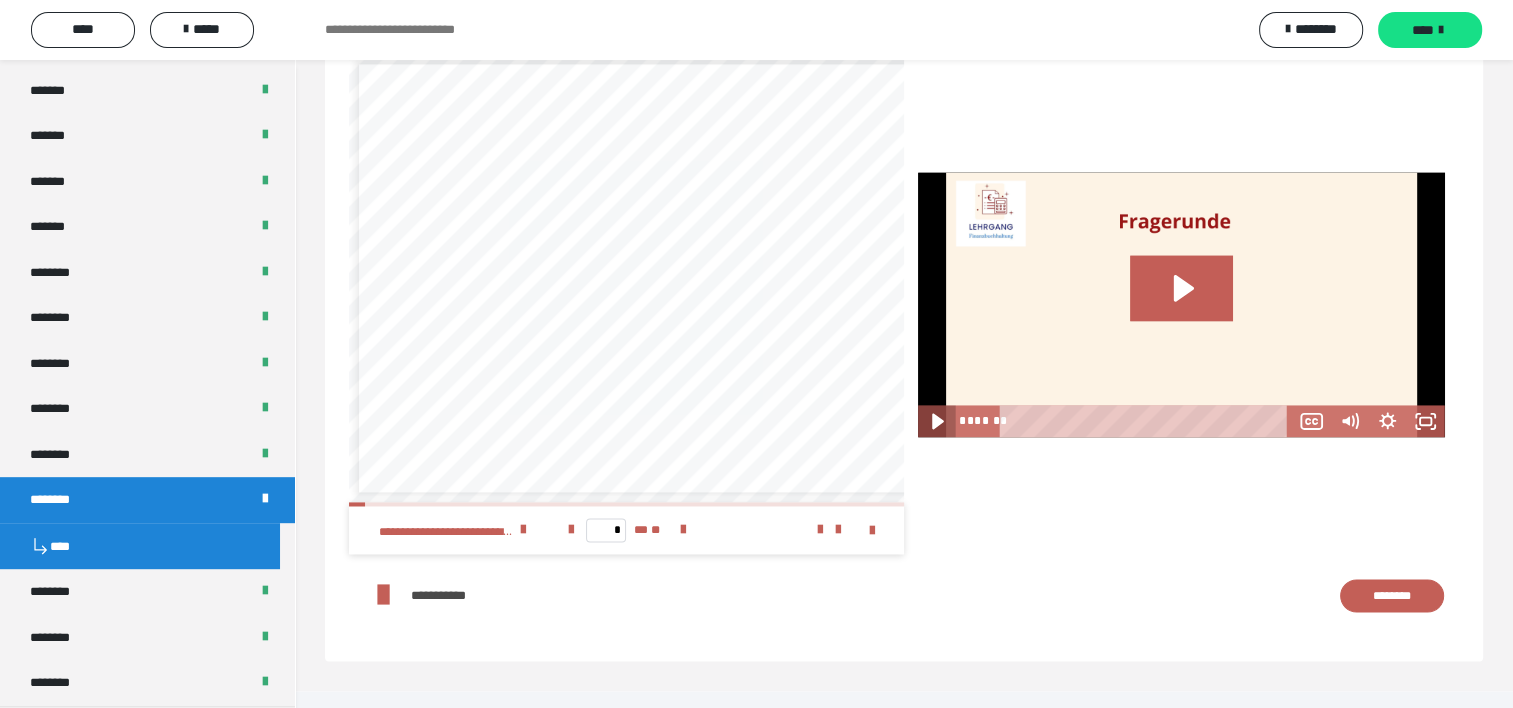 click 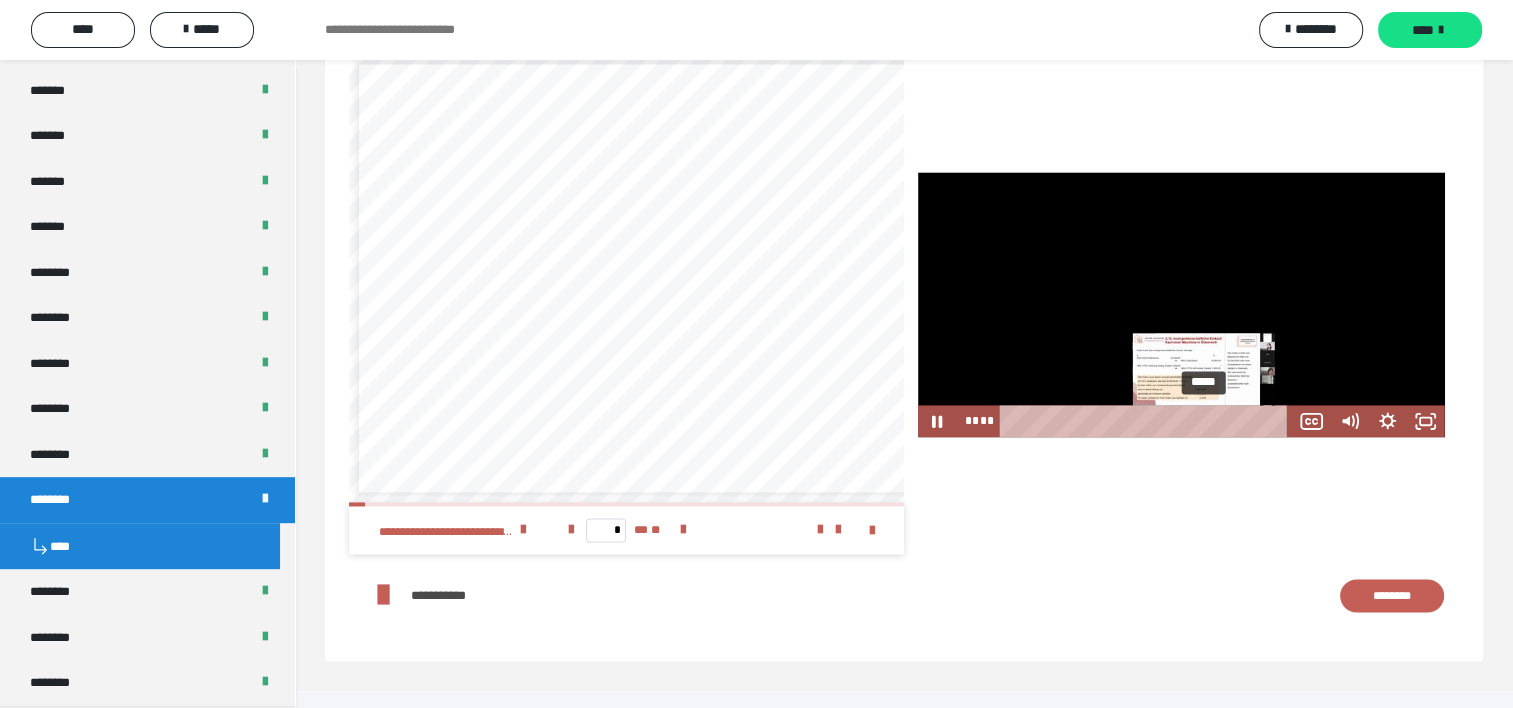 click on "*****" at bounding box center (1148, 421) 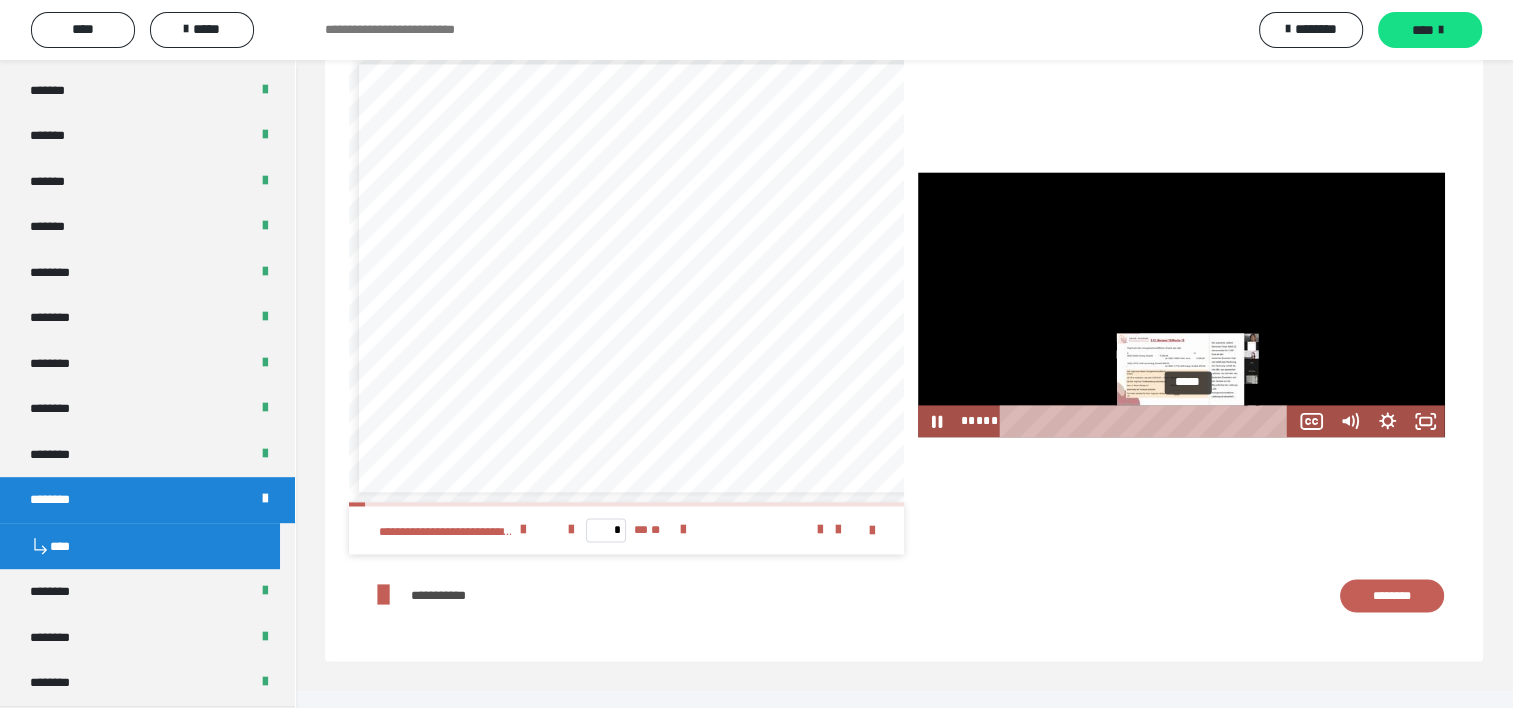 click on "*****" at bounding box center (1148, 421) 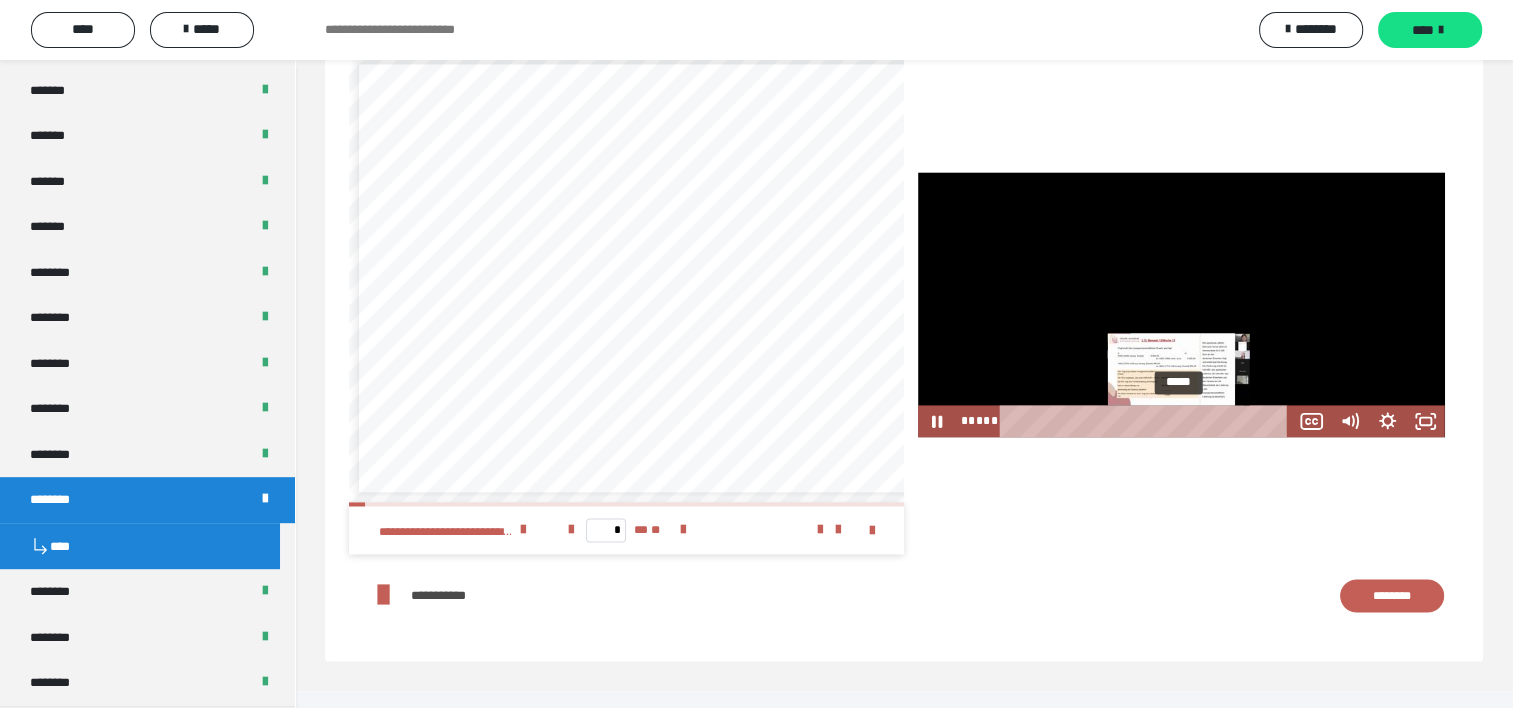 click at bounding box center (1179, 420) 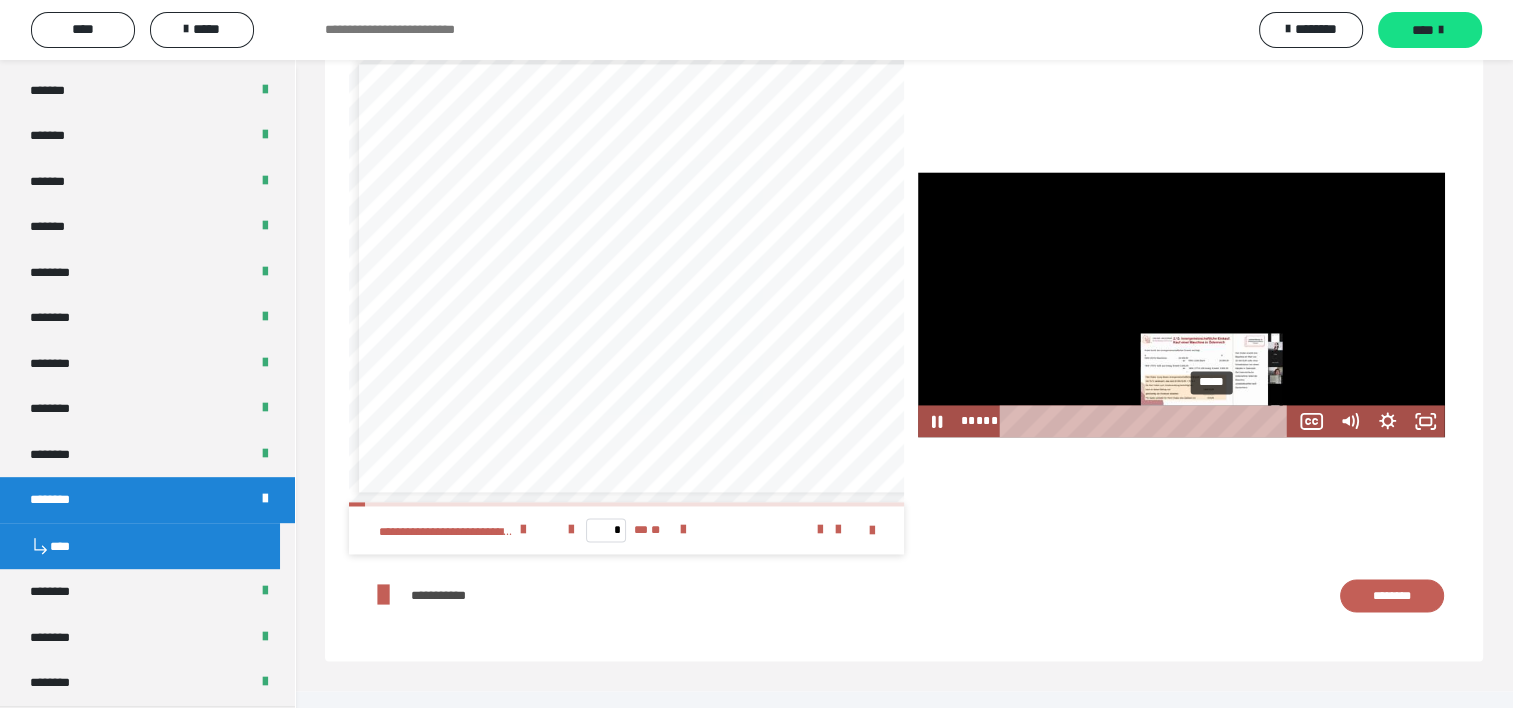 click on "*****" at bounding box center (1148, 421) 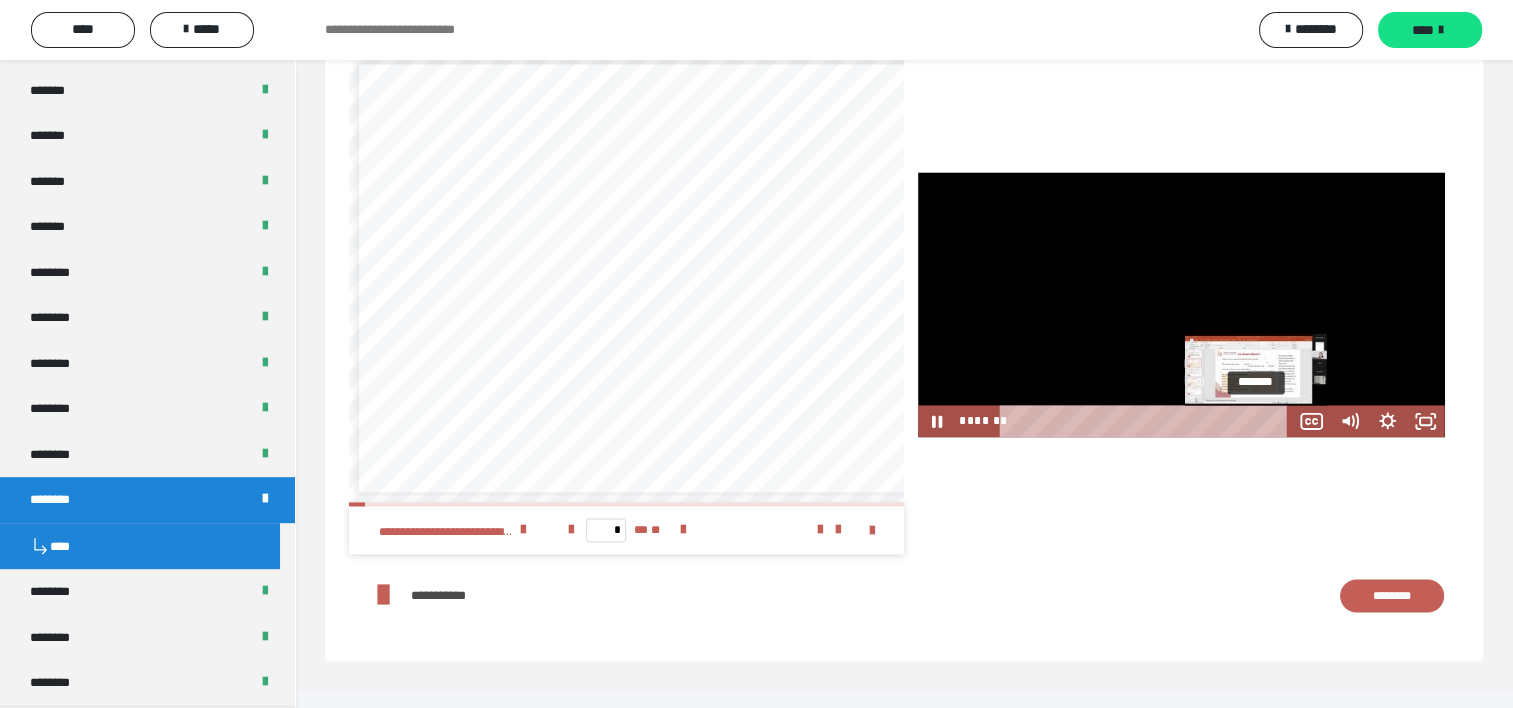 click on "*******" at bounding box center (1148, 421) 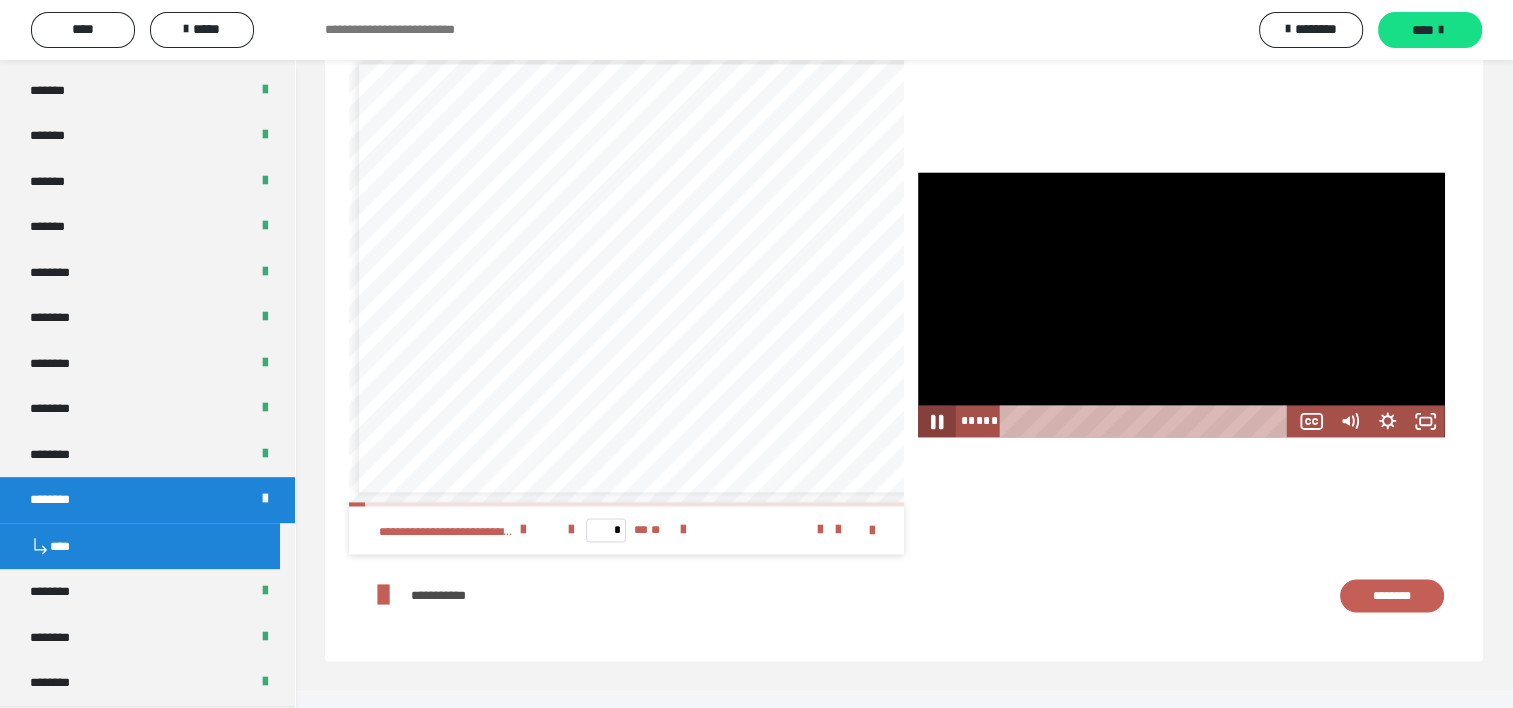 click 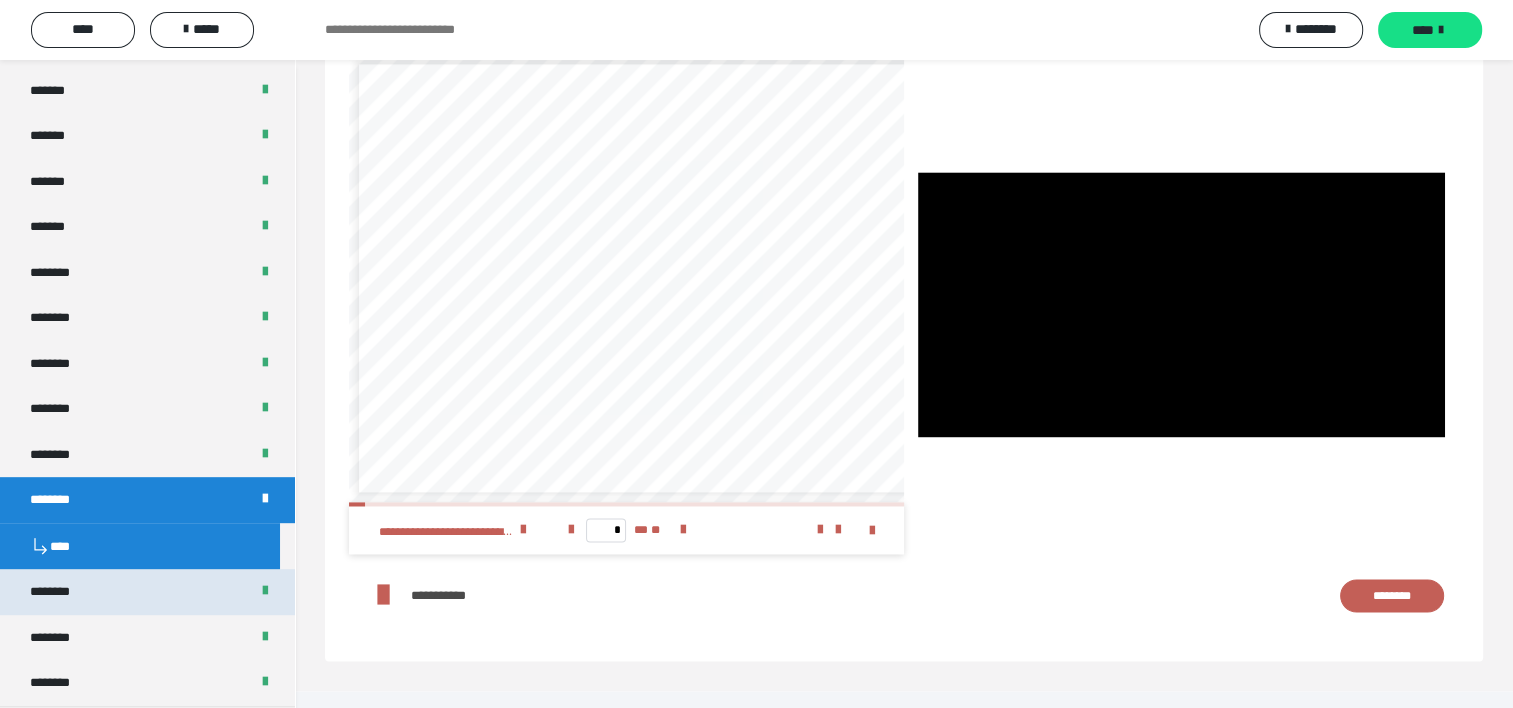 click on "********" at bounding box center [147, 592] 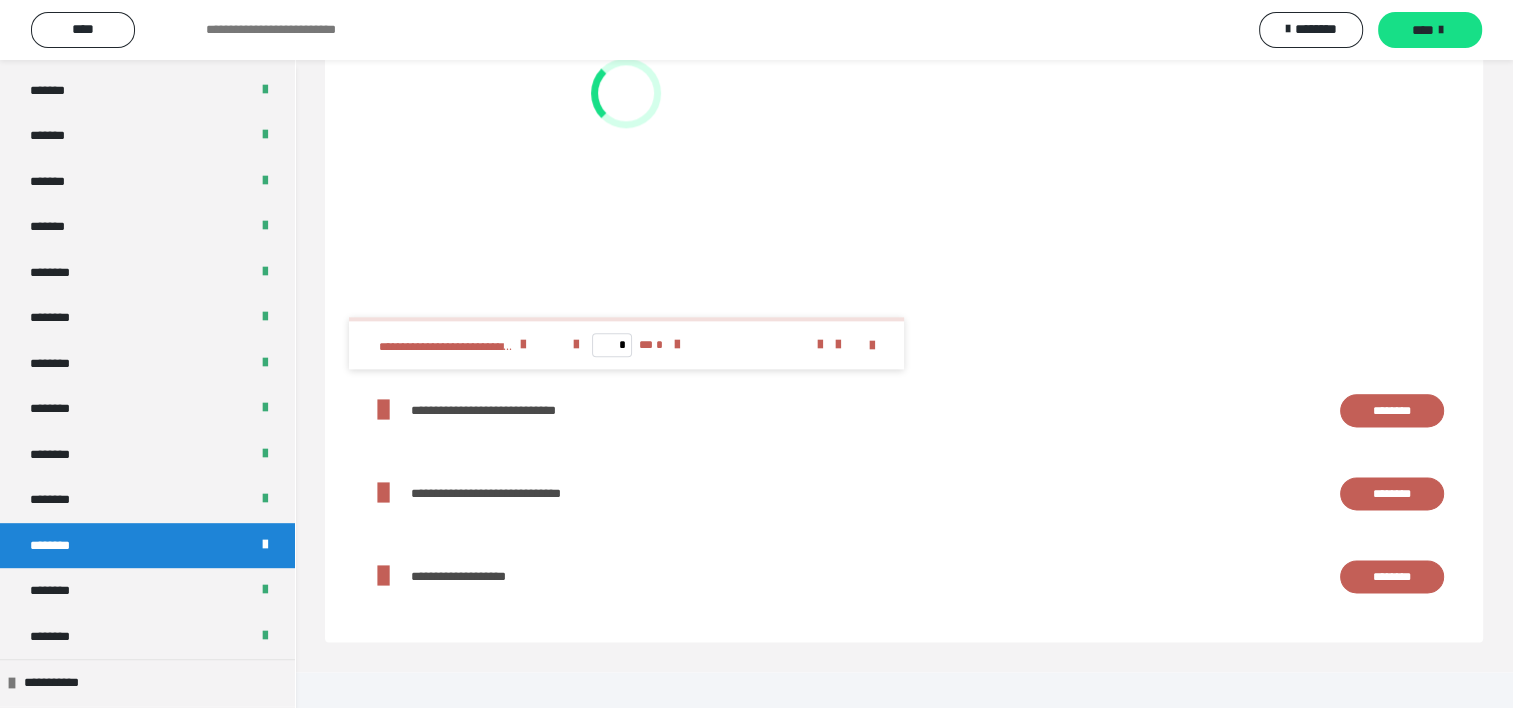 scroll, scrollTop: 2252, scrollLeft: 0, axis: vertical 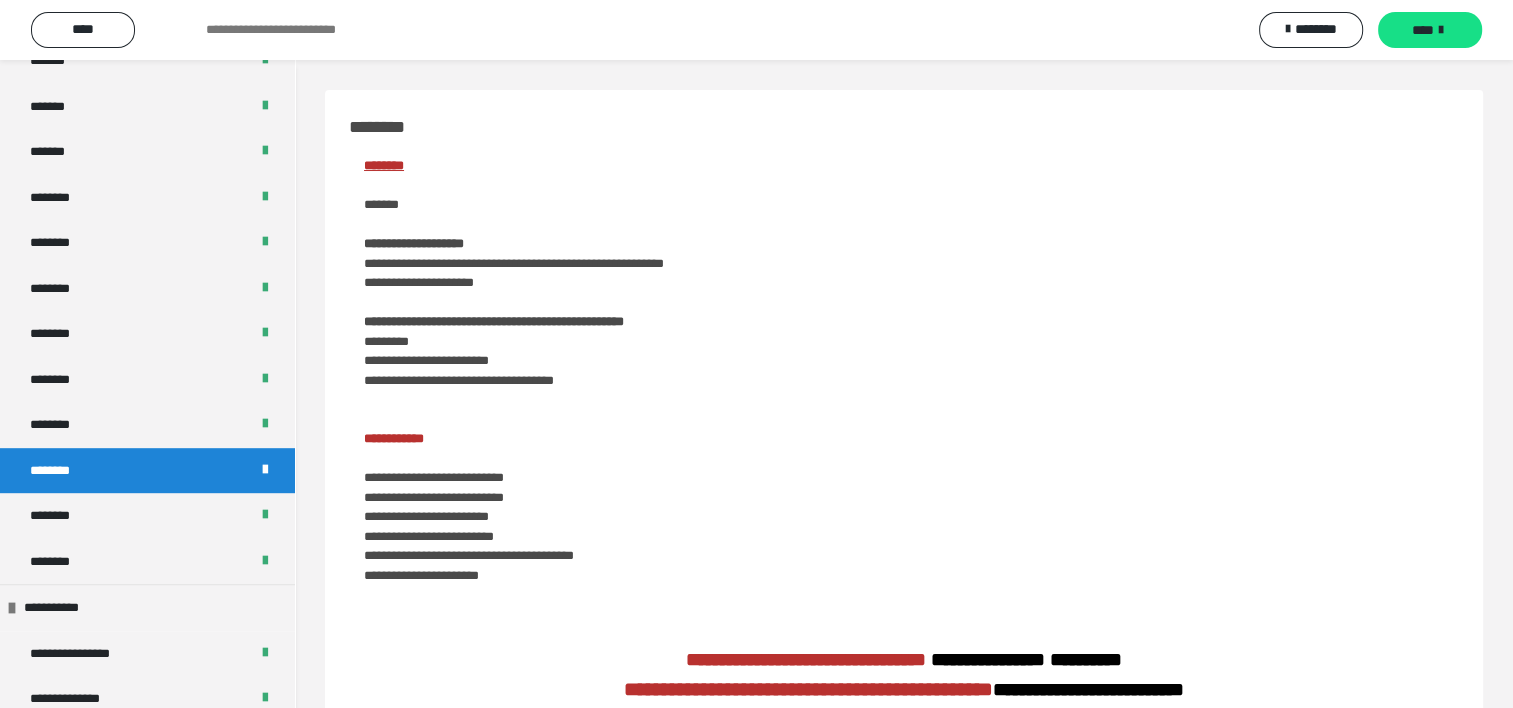 click on "********" at bounding box center (147, 471) 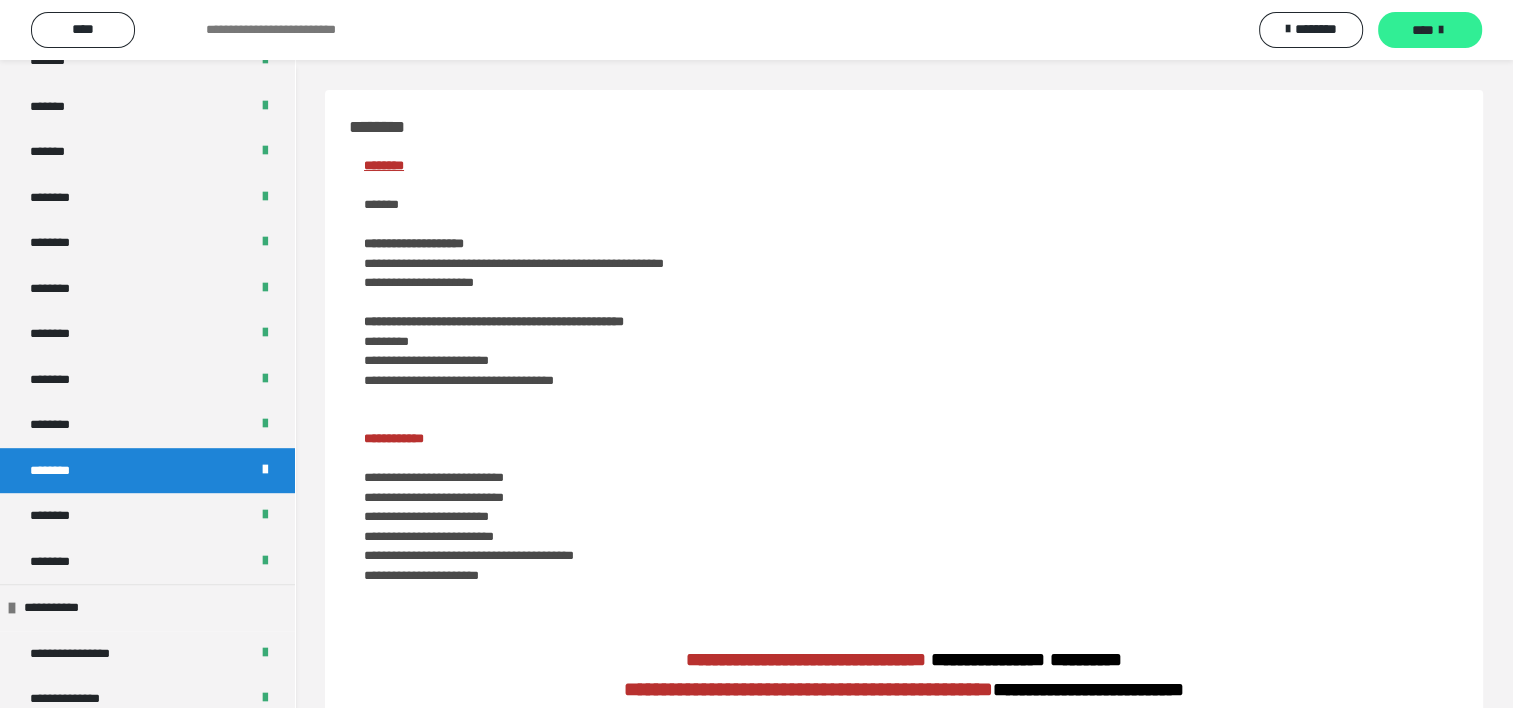 click on "****" at bounding box center (1430, 30) 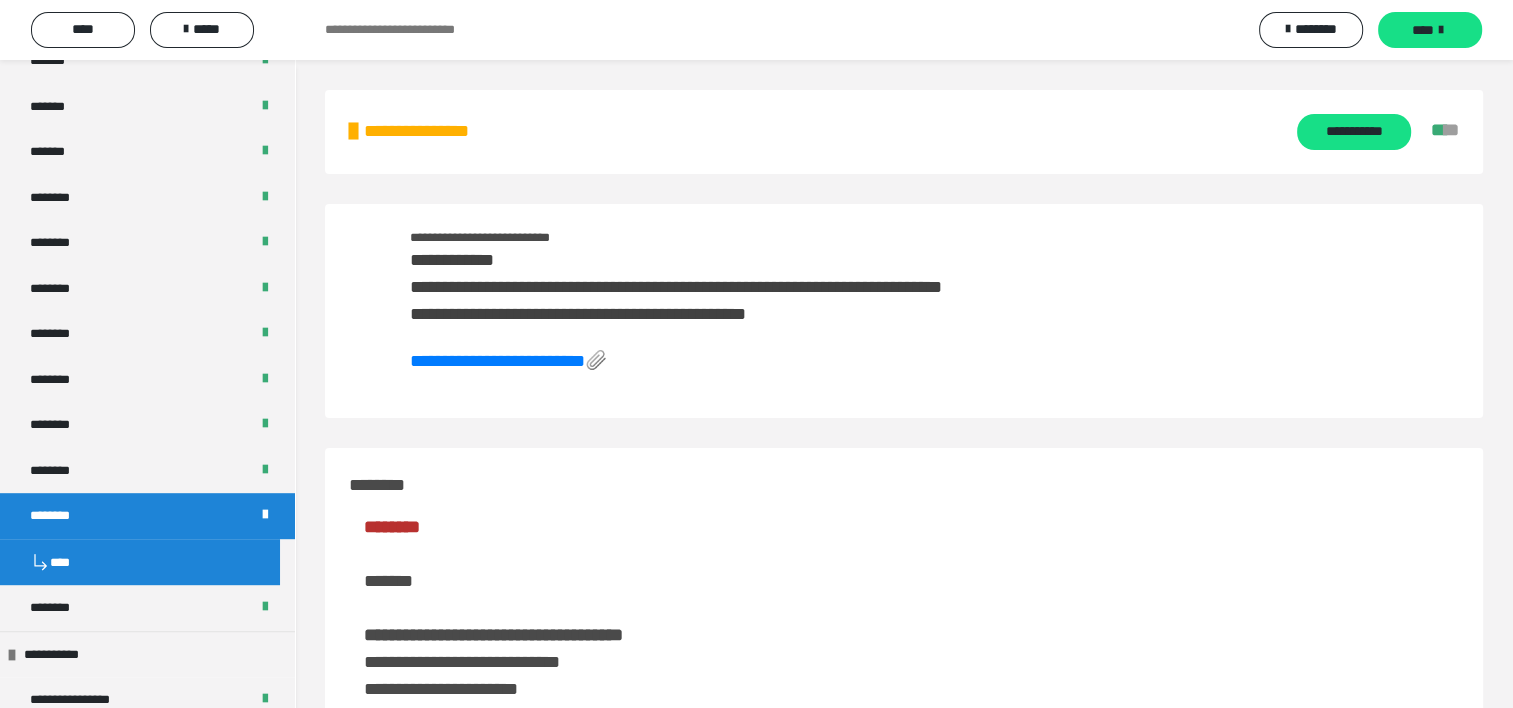 scroll, scrollTop: 381, scrollLeft: 0, axis: vertical 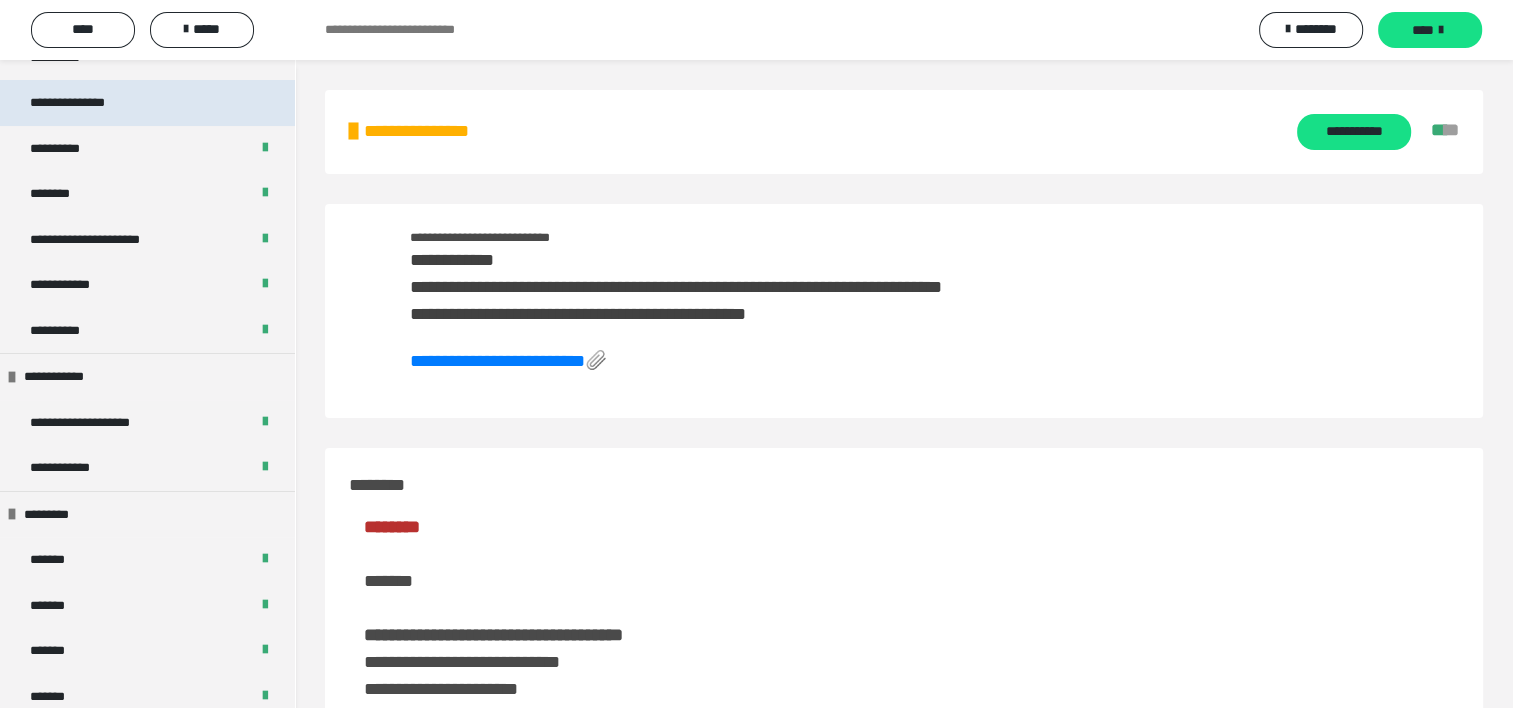 click on "**********" at bounding box center [147, 103] 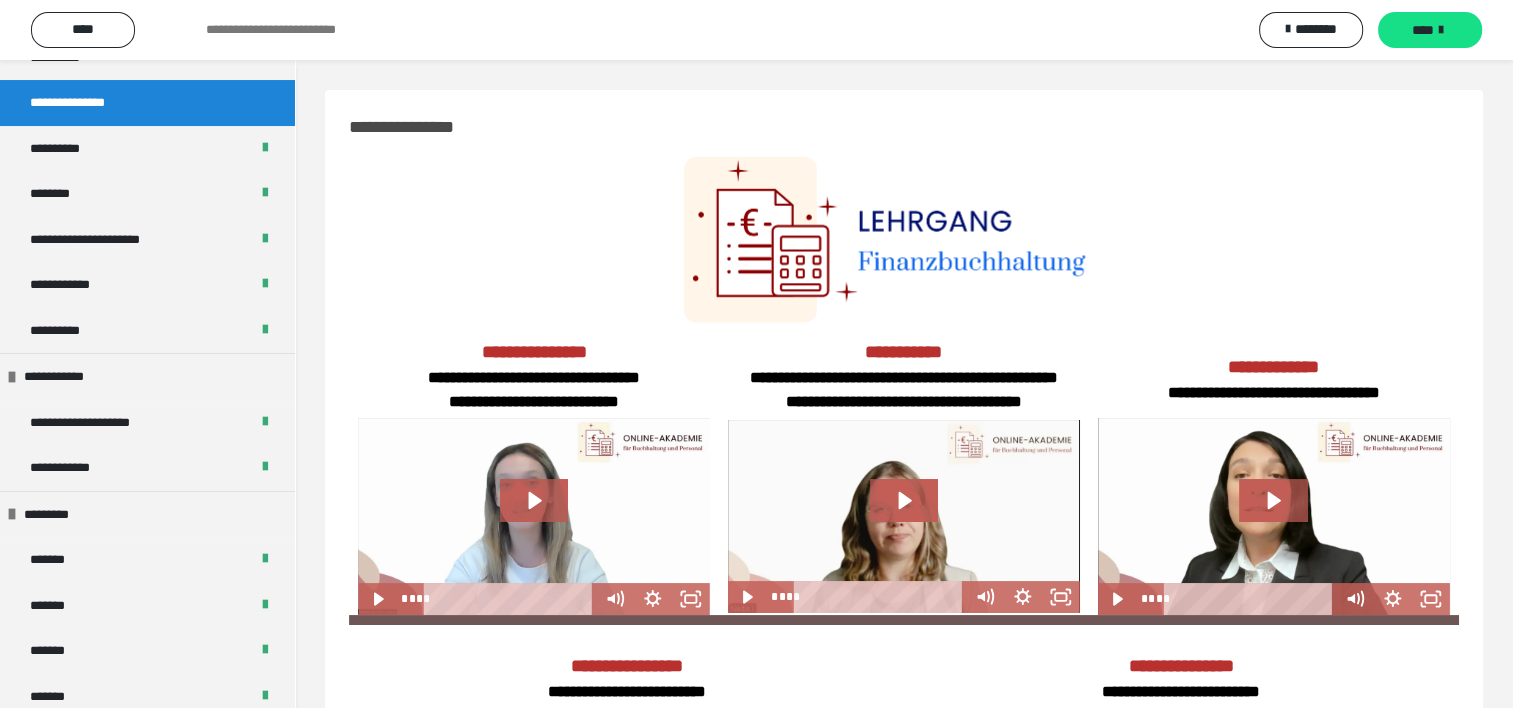 scroll, scrollTop: 46, scrollLeft: 0, axis: vertical 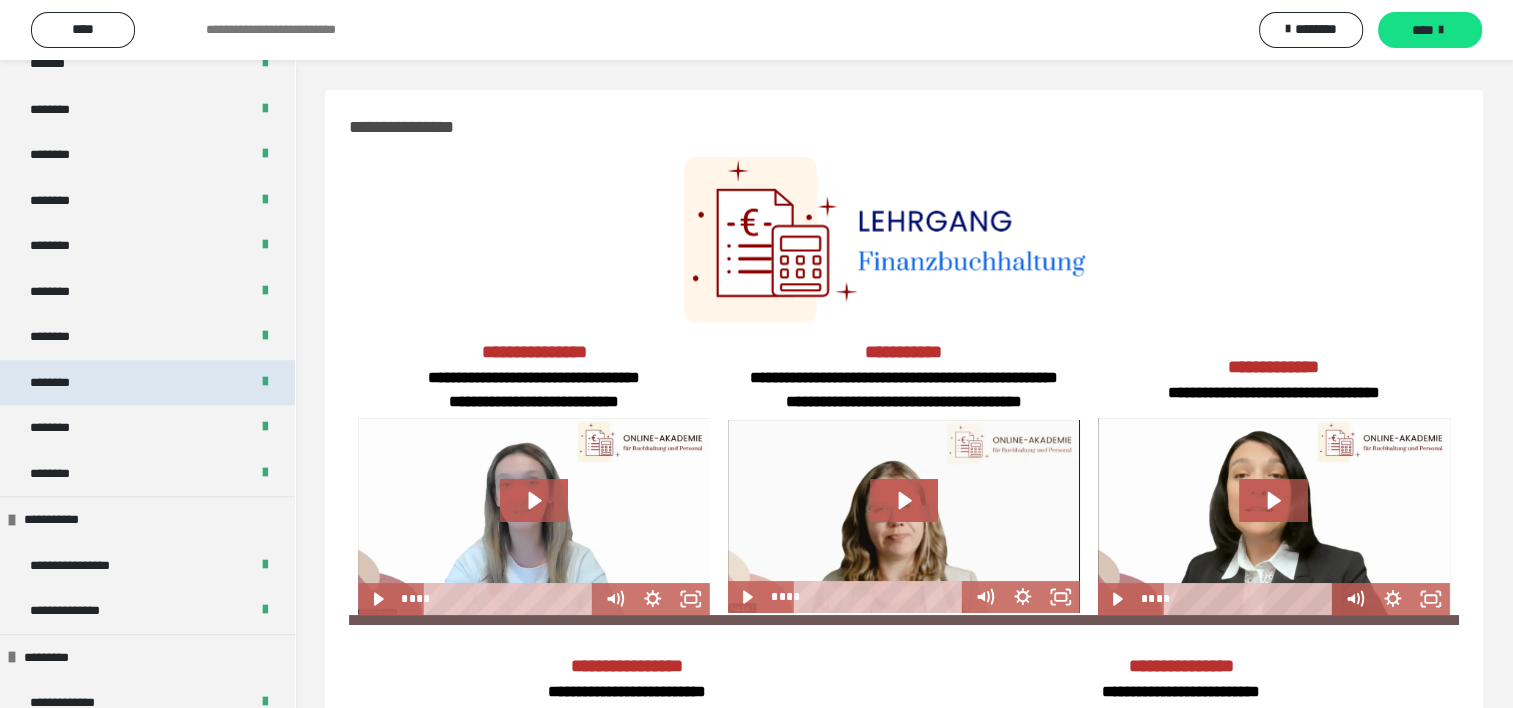 click on "********" at bounding box center (147, 383) 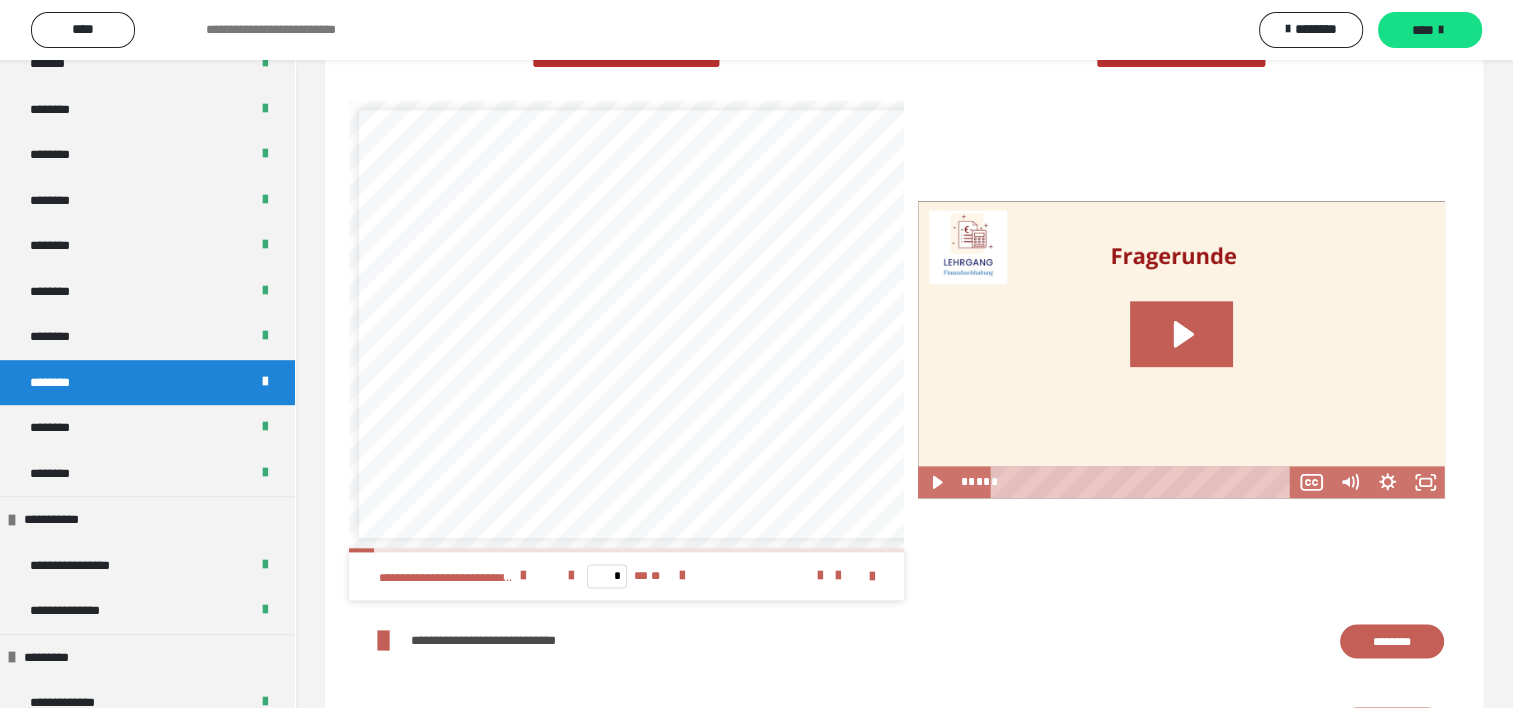 scroll, scrollTop: 2401, scrollLeft: 0, axis: vertical 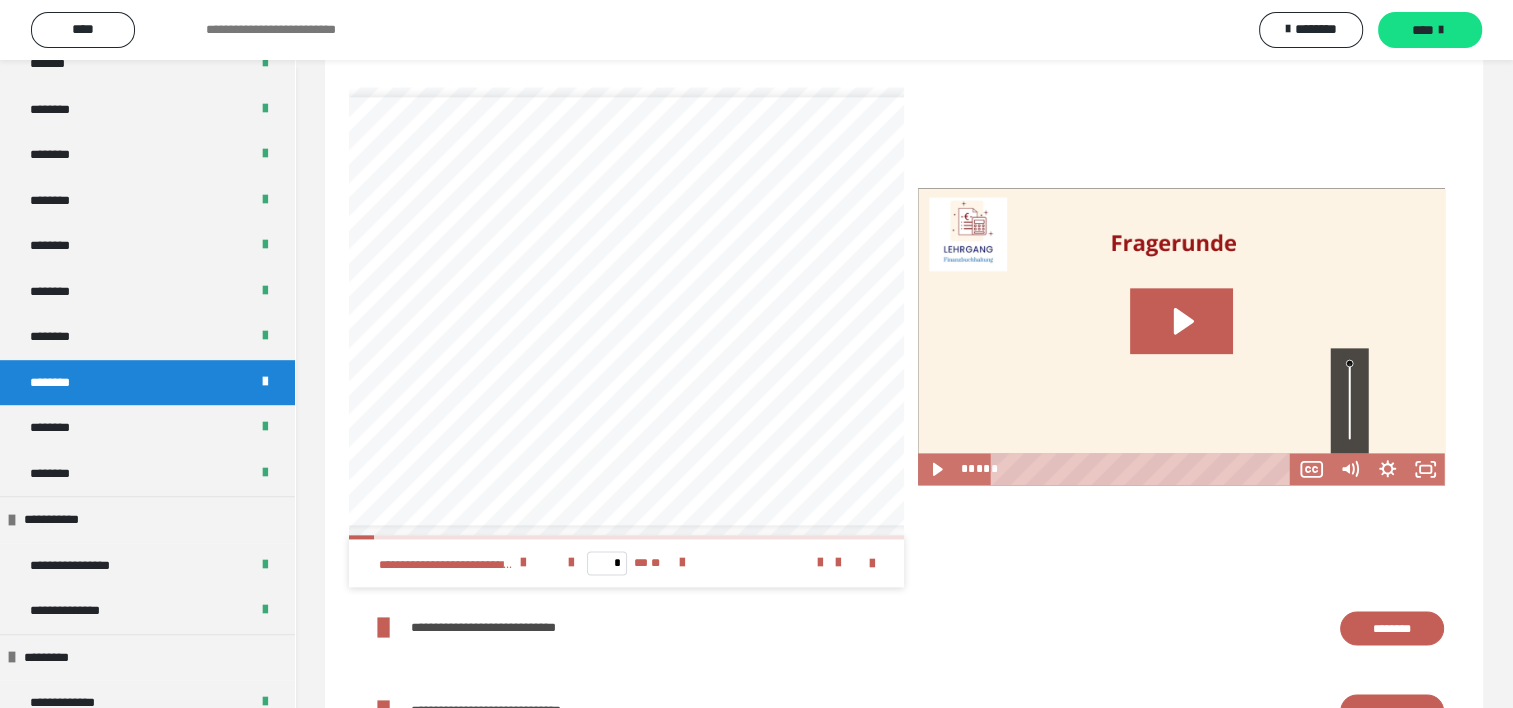 click at bounding box center [626, 537] 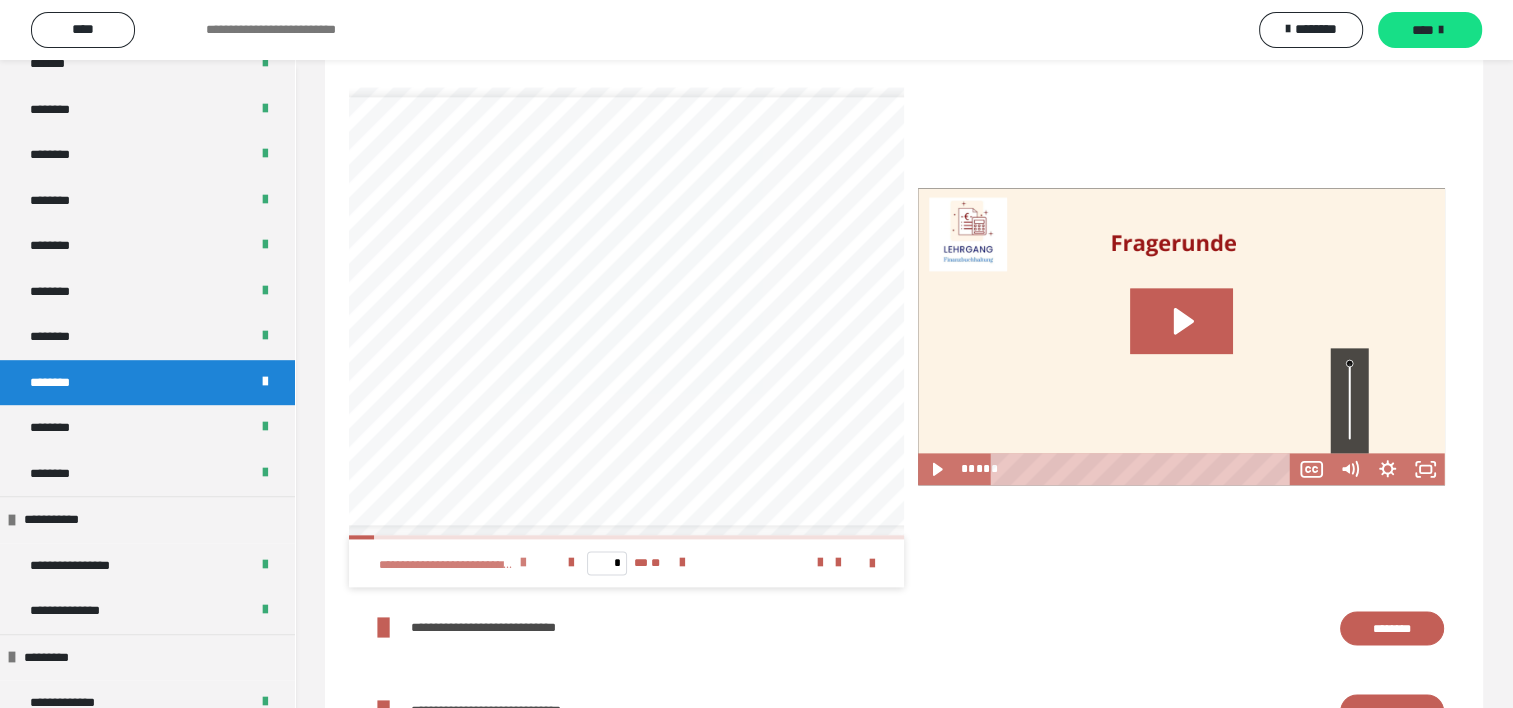 click at bounding box center [523, 563] 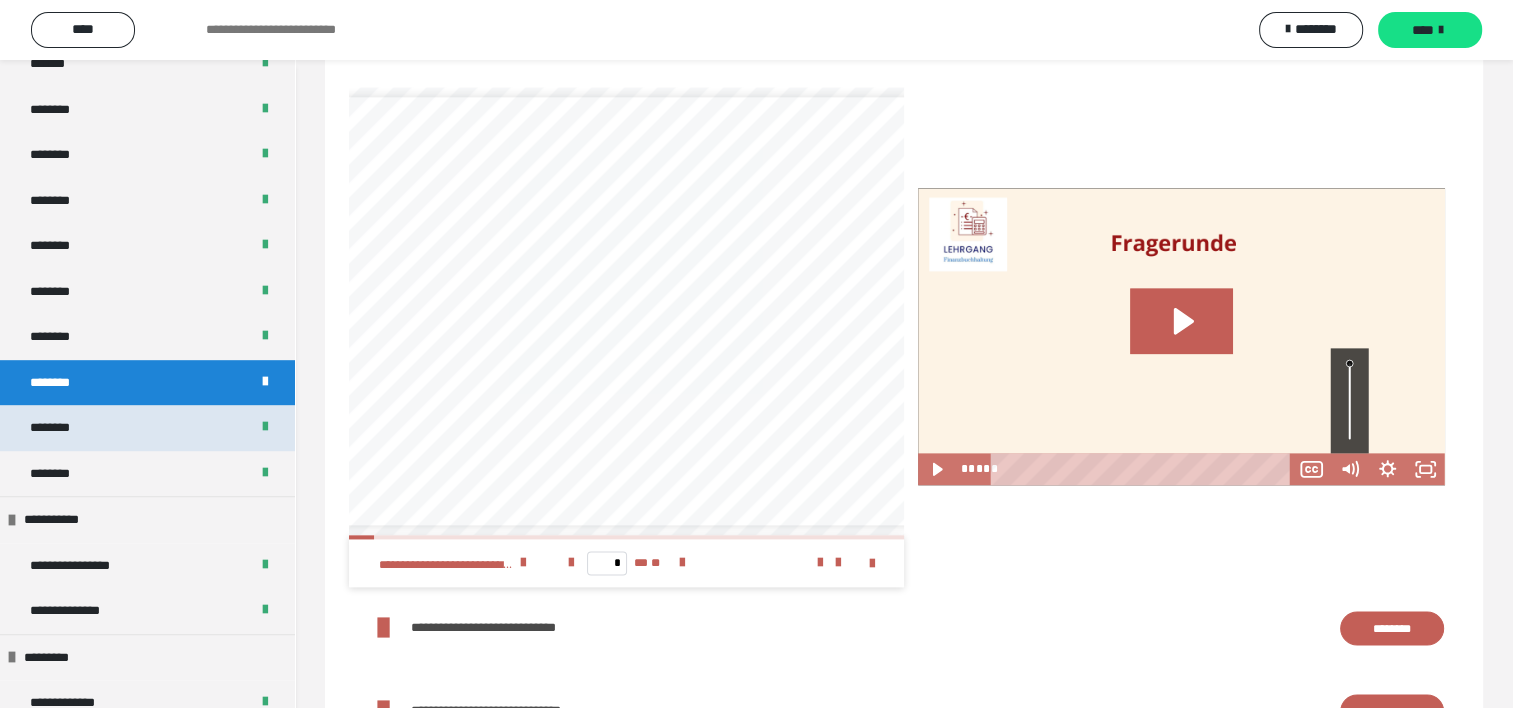 click on "********" at bounding box center [147, 428] 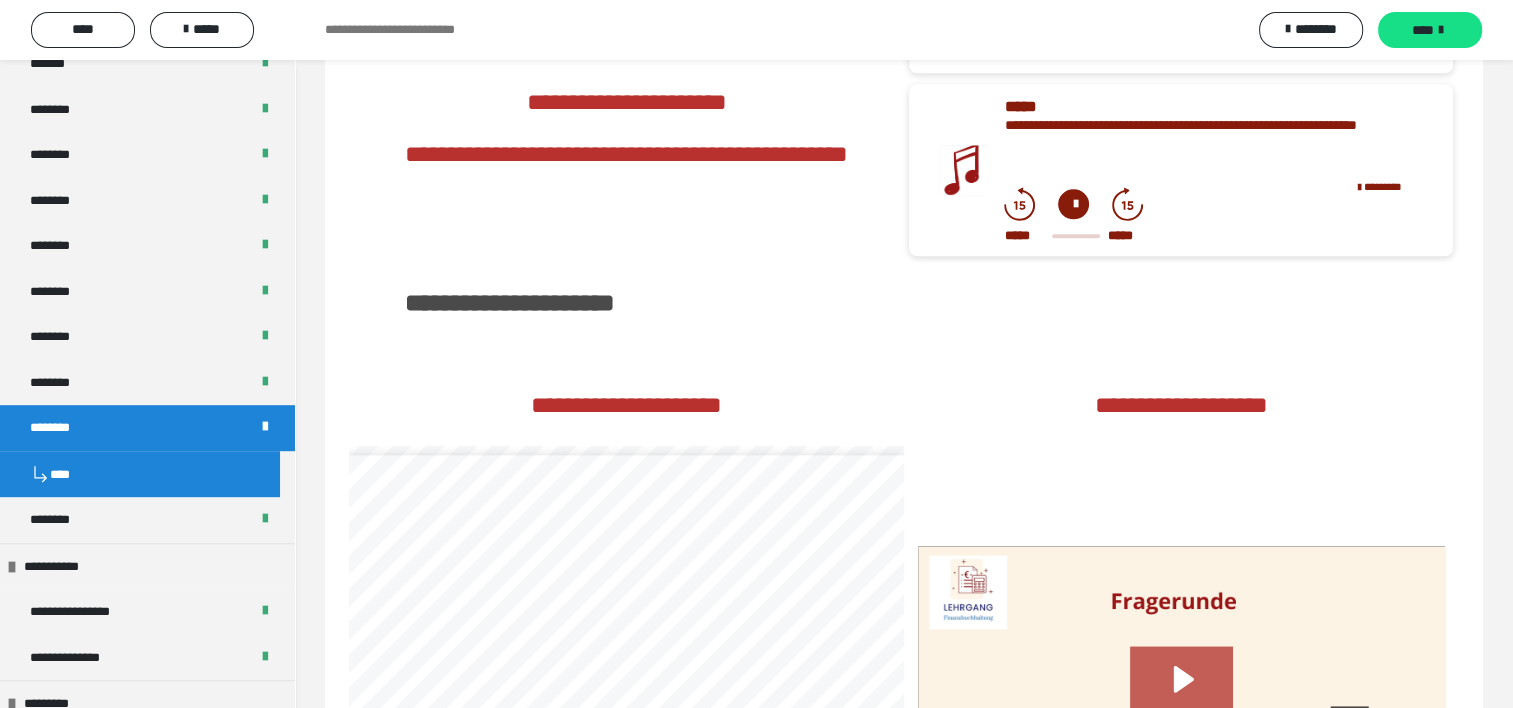 scroll, scrollTop: 2760, scrollLeft: 0, axis: vertical 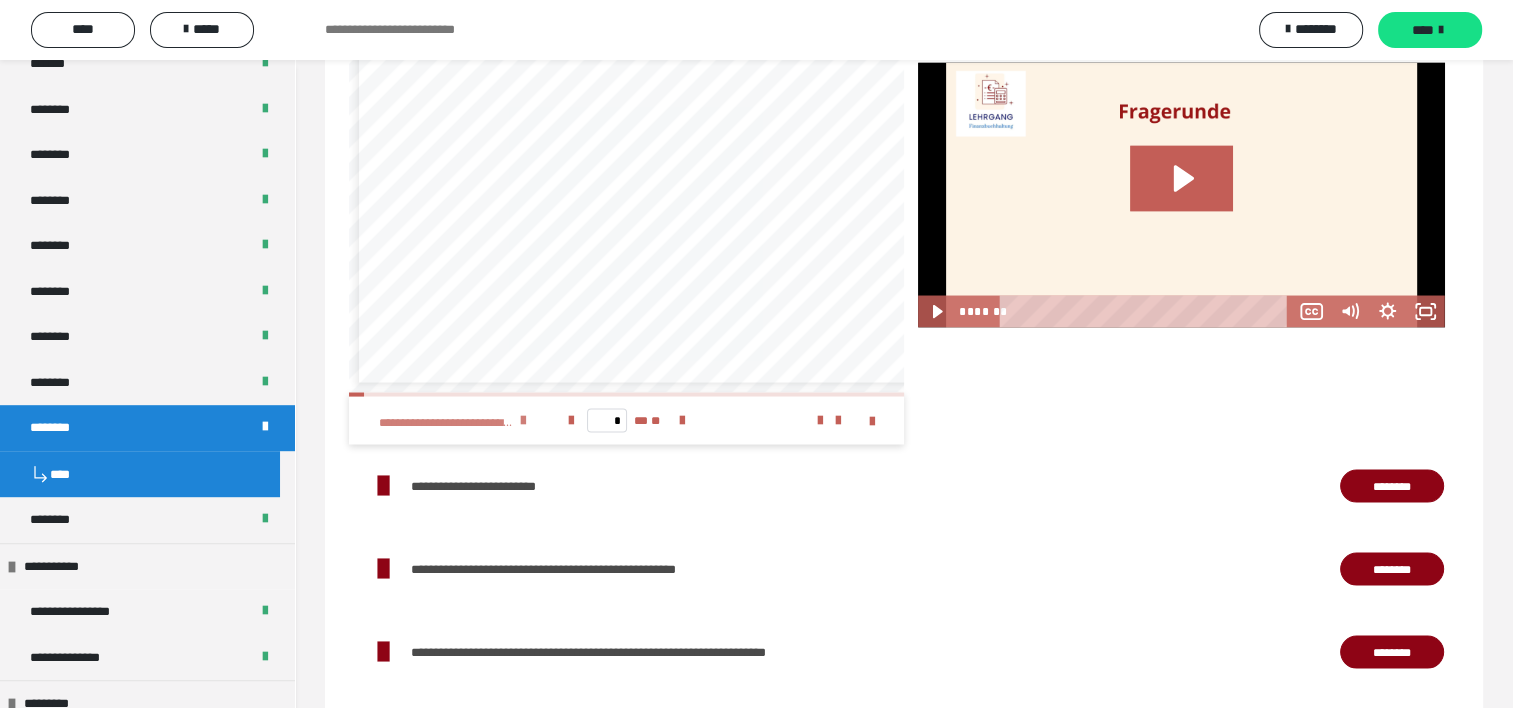 click at bounding box center (523, 420) 